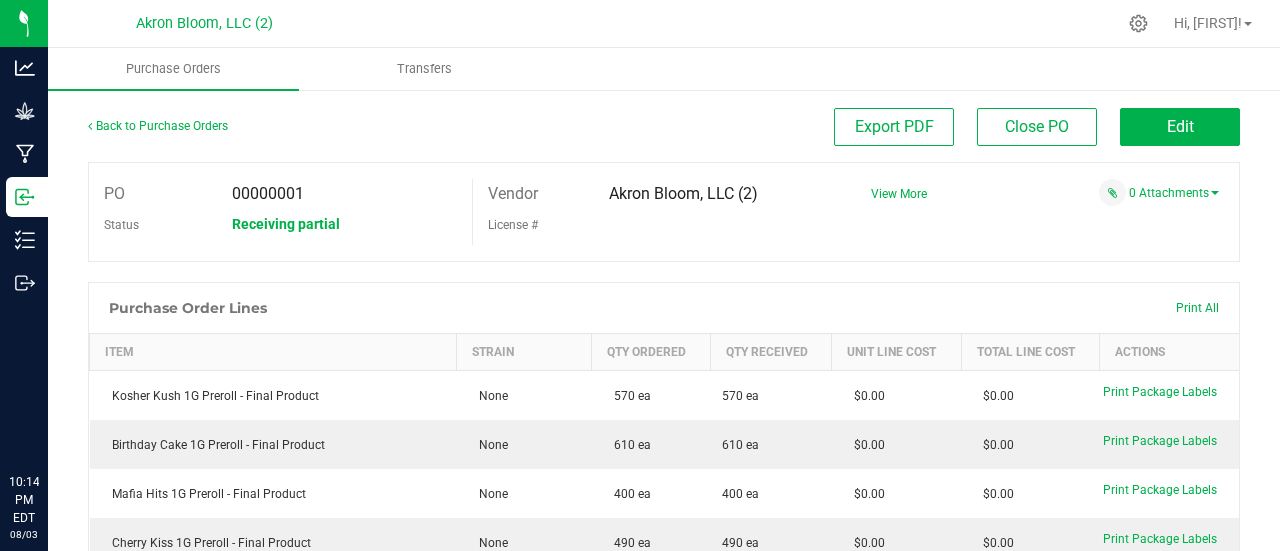 scroll, scrollTop: 0, scrollLeft: 0, axis: both 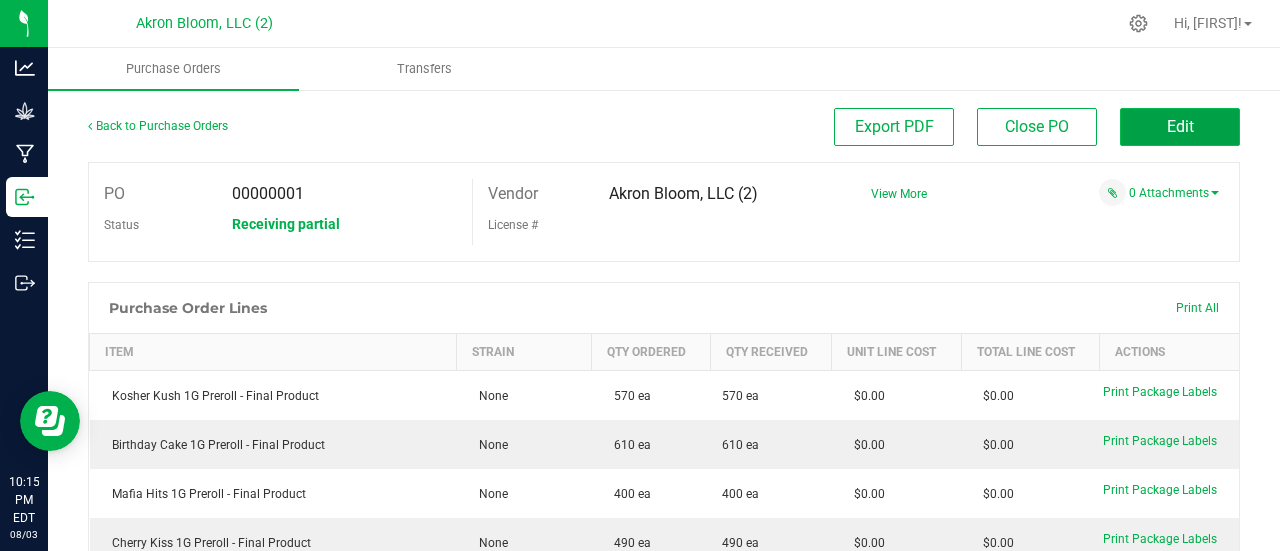 click on "Edit" at bounding box center (1180, 126) 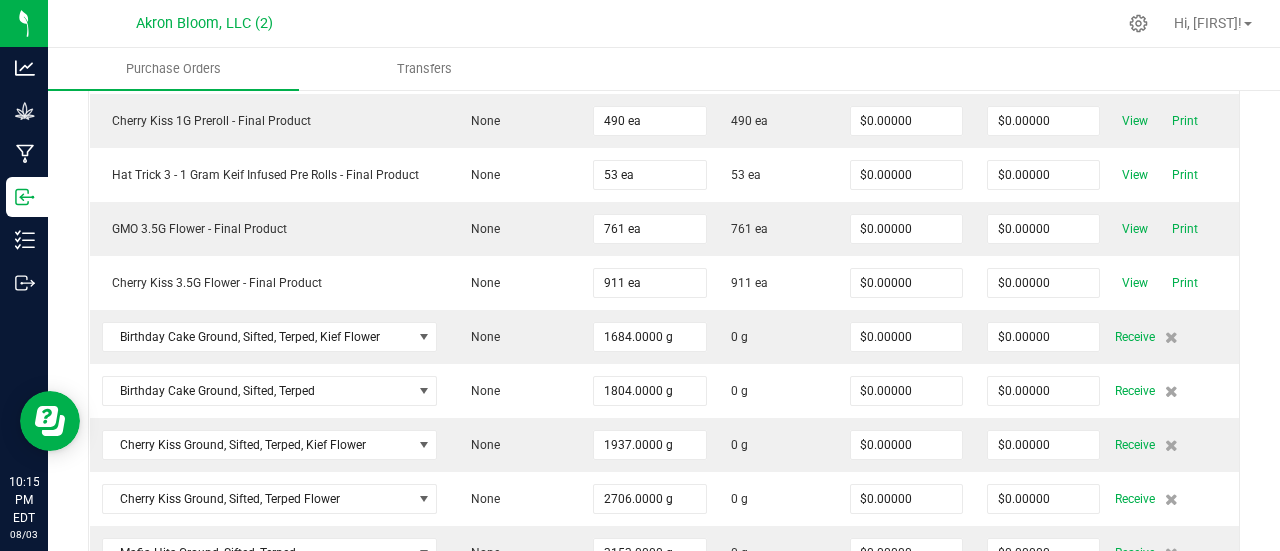 scroll, scrollTop: 880, scrollLeft: 0, axis: vertical 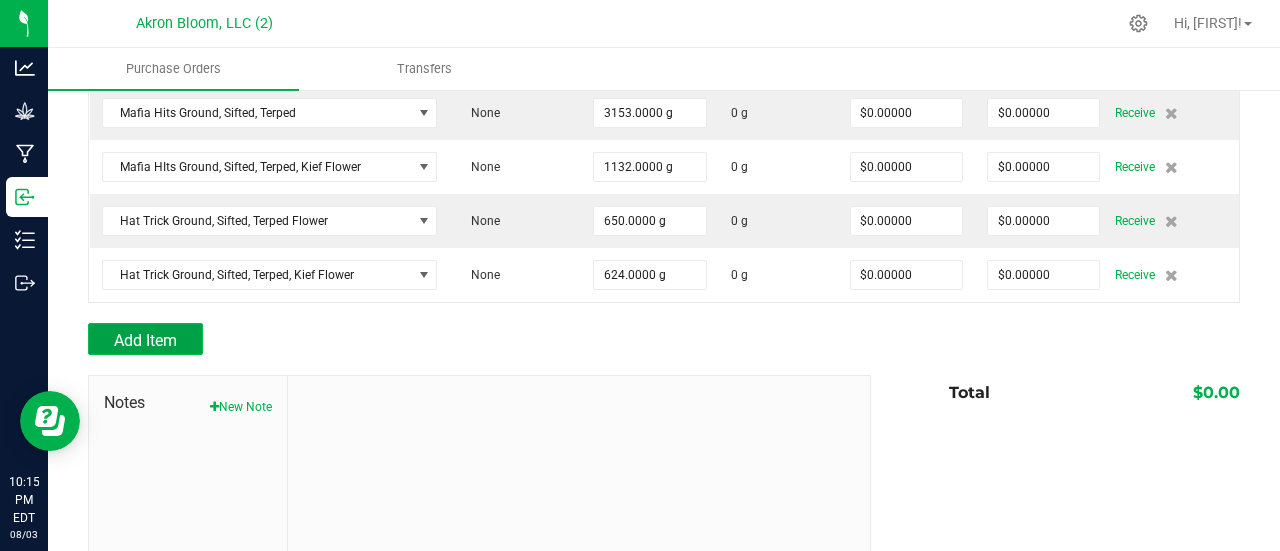 click on "Add Item" at bounding box center [145, 339] 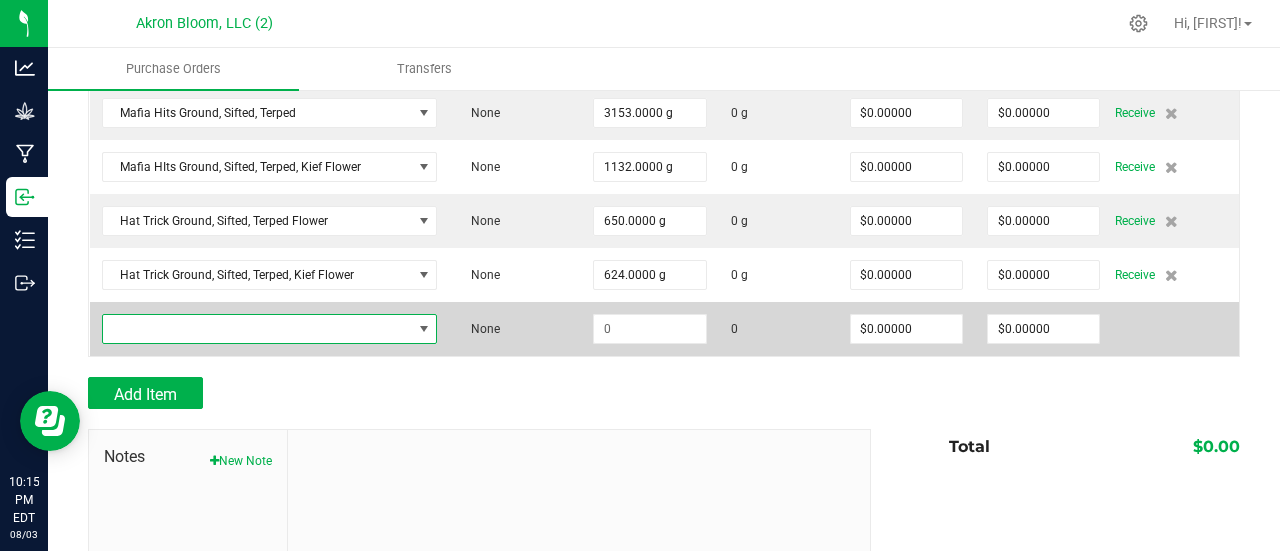 click at bounding box center [424, 329] 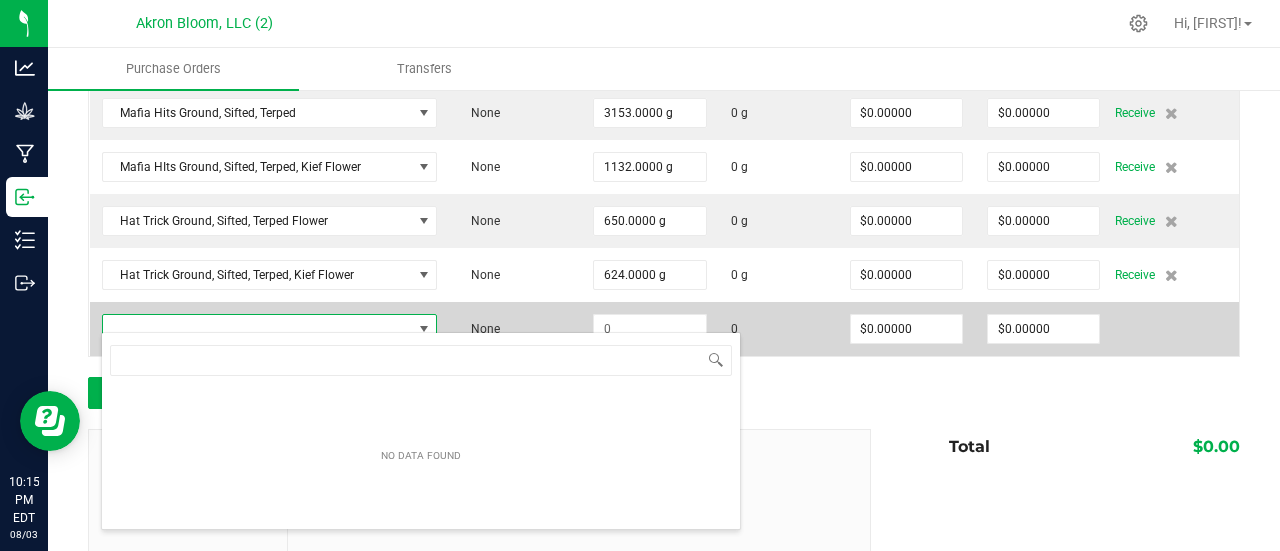 scroll, scrollTop: 99970, scrollLeft: 99671, axis: both 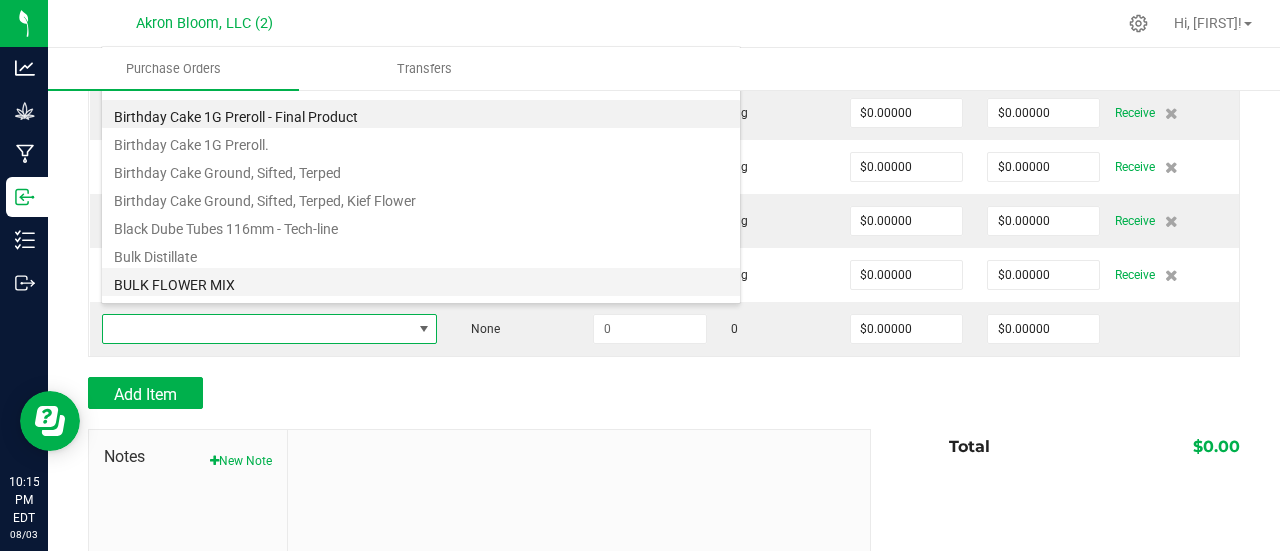 click on "BULK FLOWER MIX" at bounding box center (421, 282) 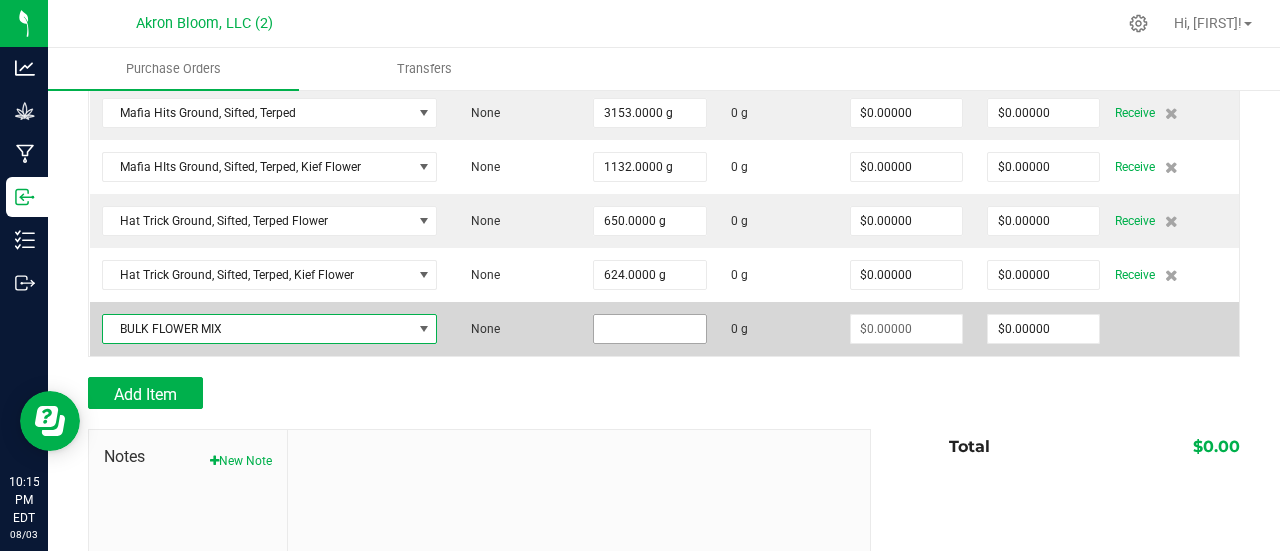 click at bounding box center [649, 329] 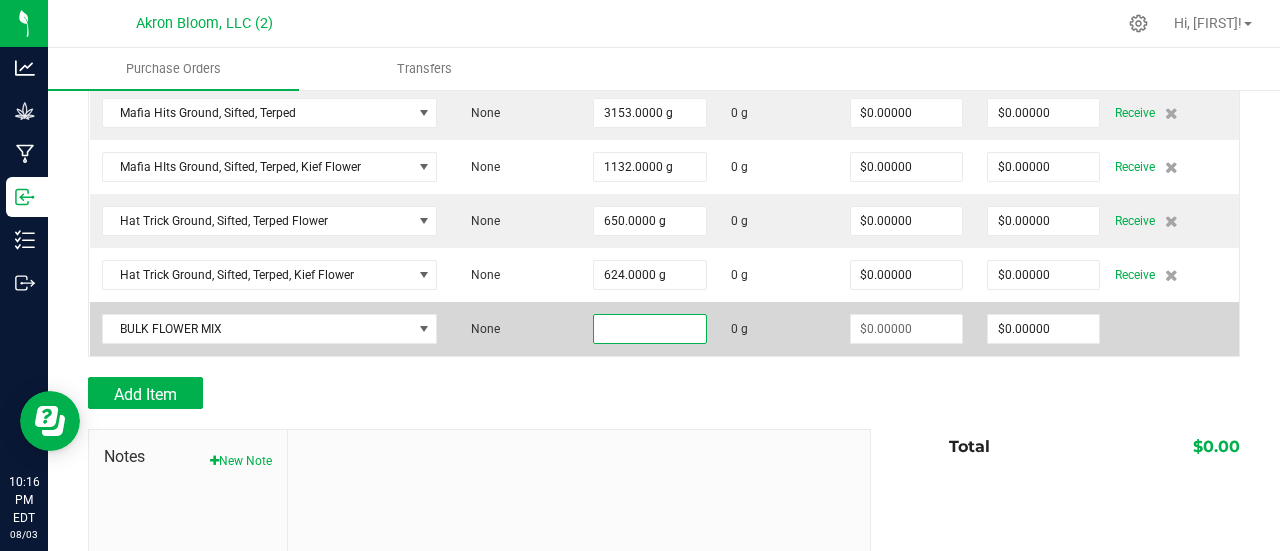 click at bounding box center [649, 329] 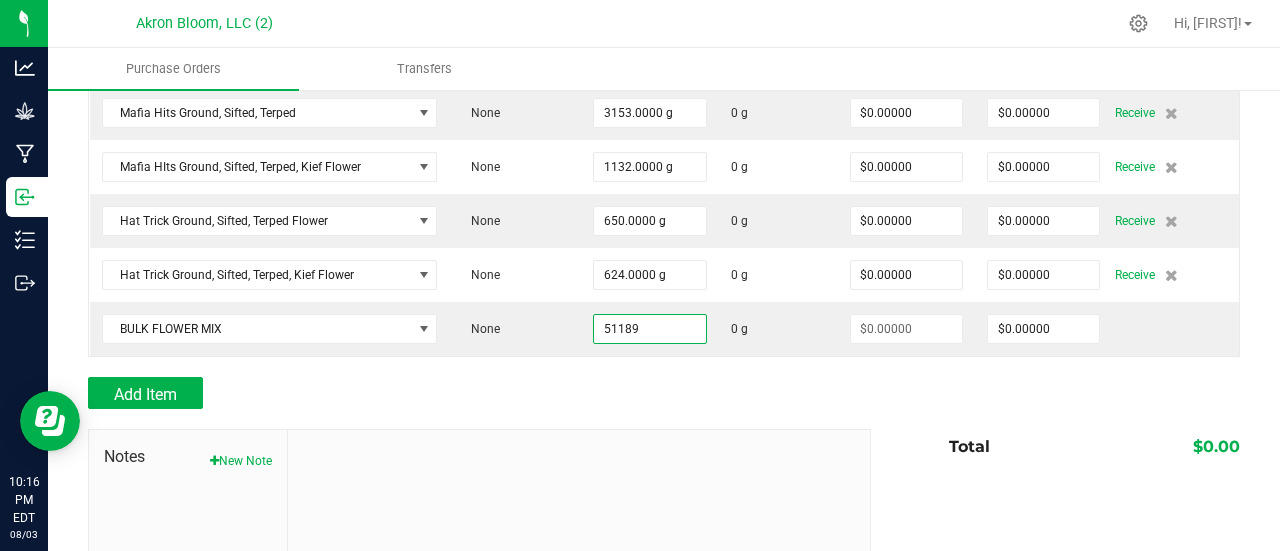 type on "51189.0000 g" 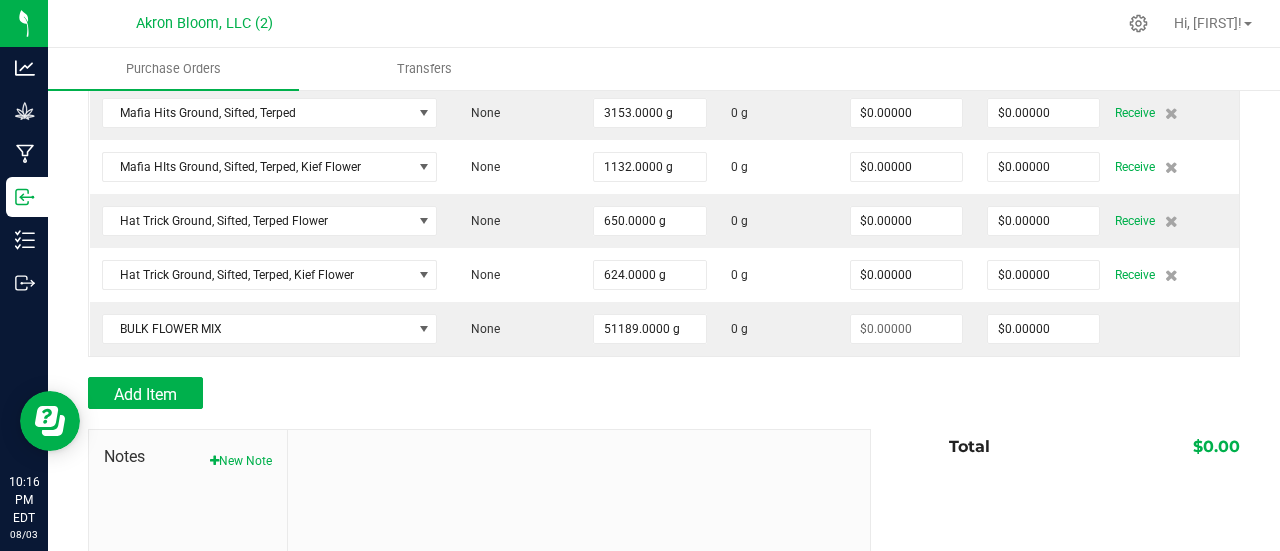 click on "Notes
New Note" at bounding box center [479, 564] 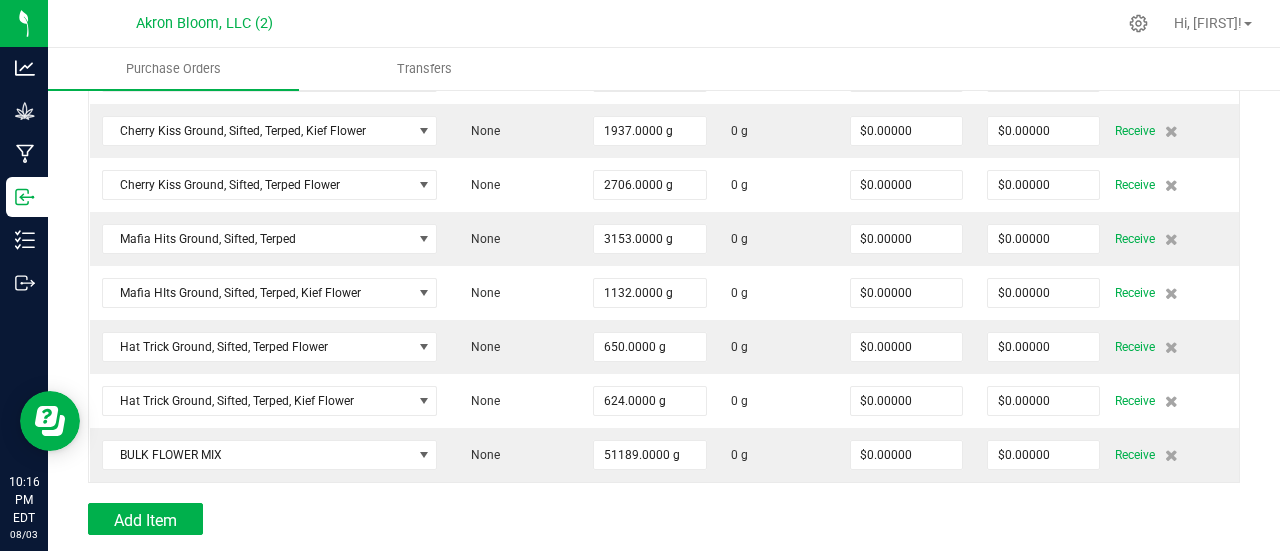 scroll, scrollTop: 782, scrollLeft: 0, axis: vertical 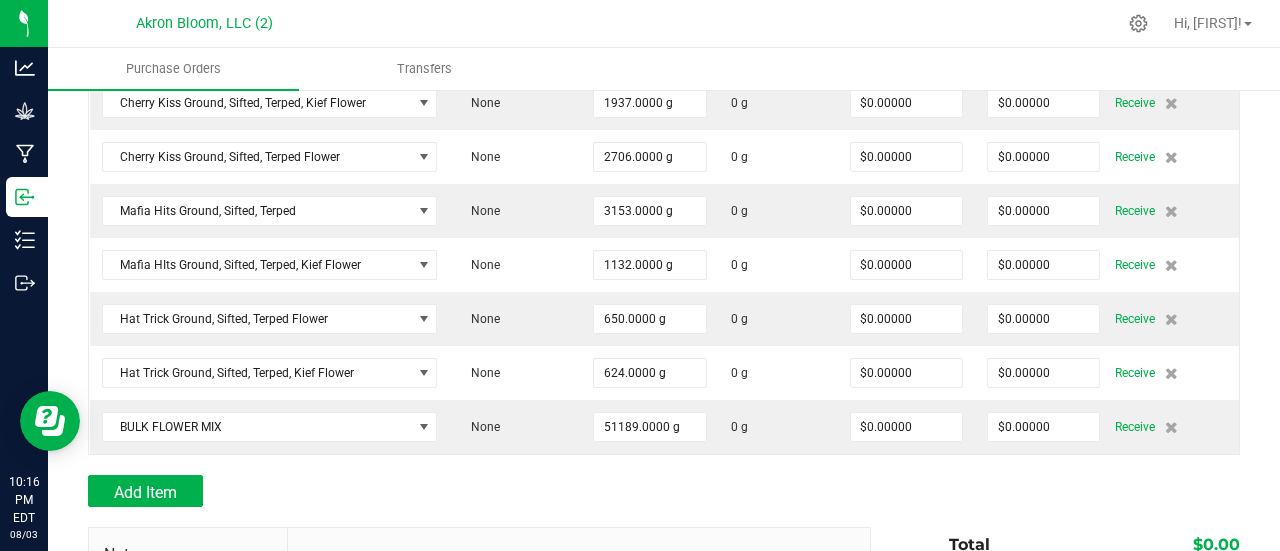 drag, startPoint x: 475, startPoint y: 481, endPoint x: 467, endPoint y: 474, distance: 10.630146 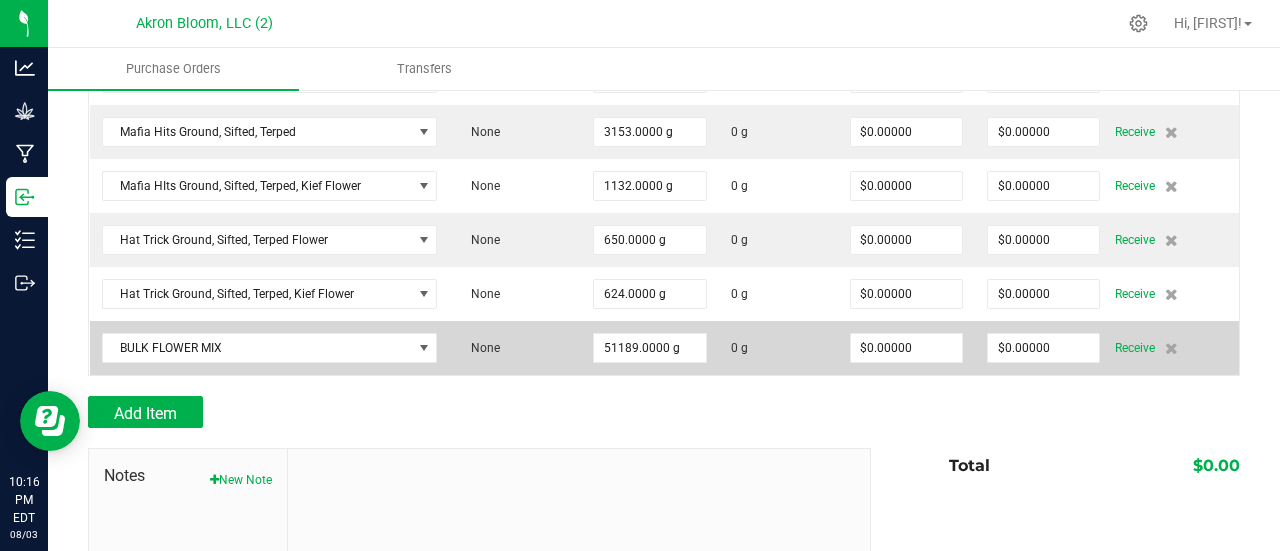 scroll, scrollTop: 1036, scrollLeft: 0, axis: vertical 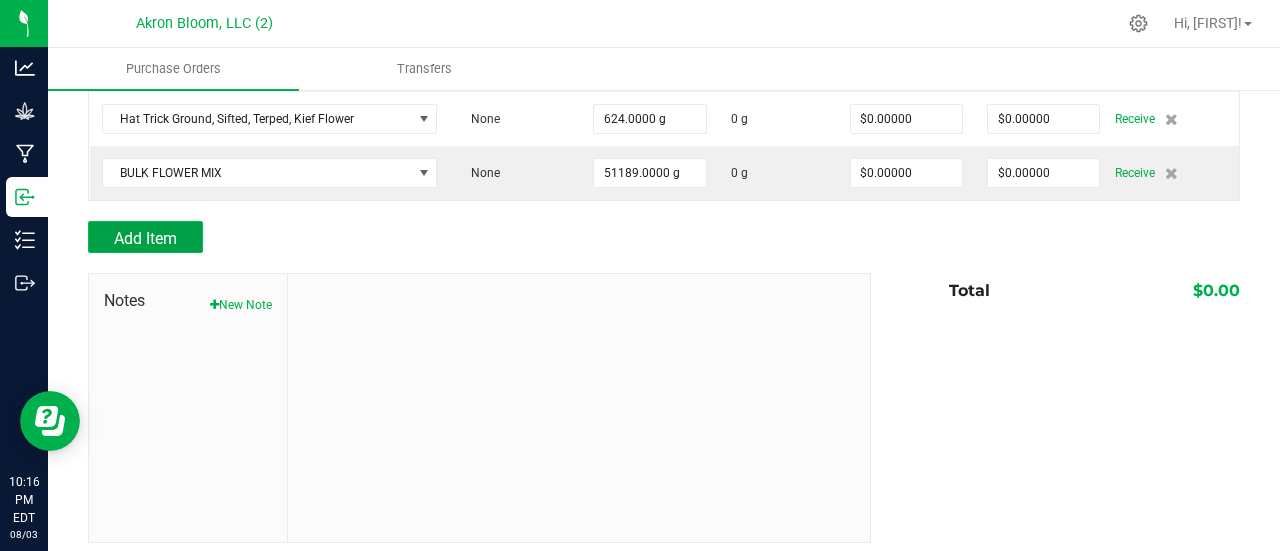 click on "Add Item" at bounding box center (145, 238) 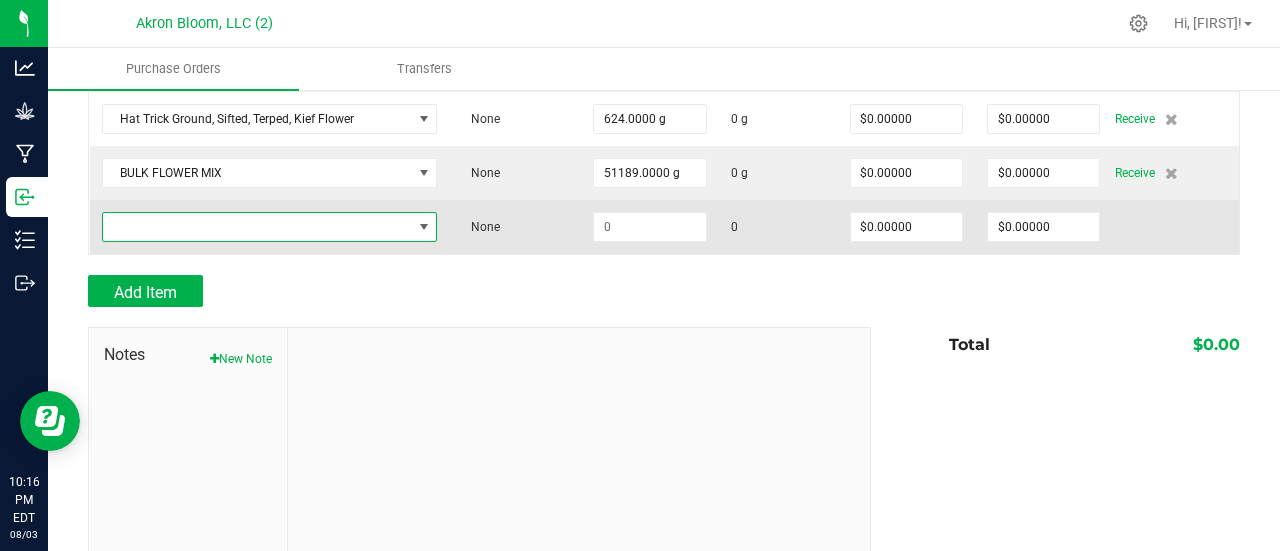 click at bounding box center (424, 227) 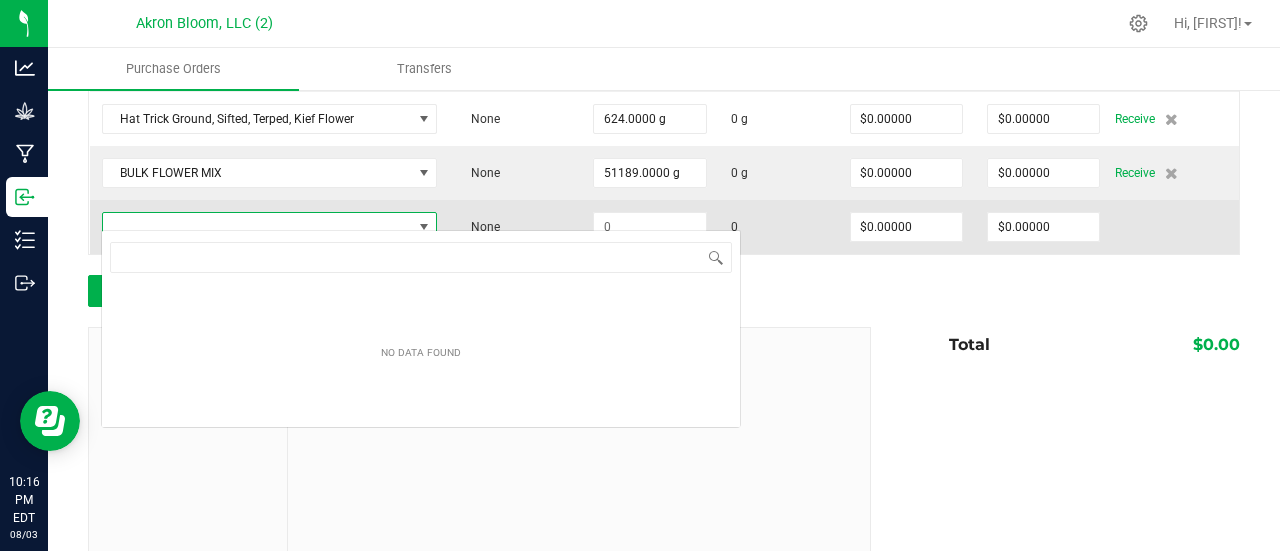 scroll, scrollTop: 99970, scrollLeft: 99671, axis: both 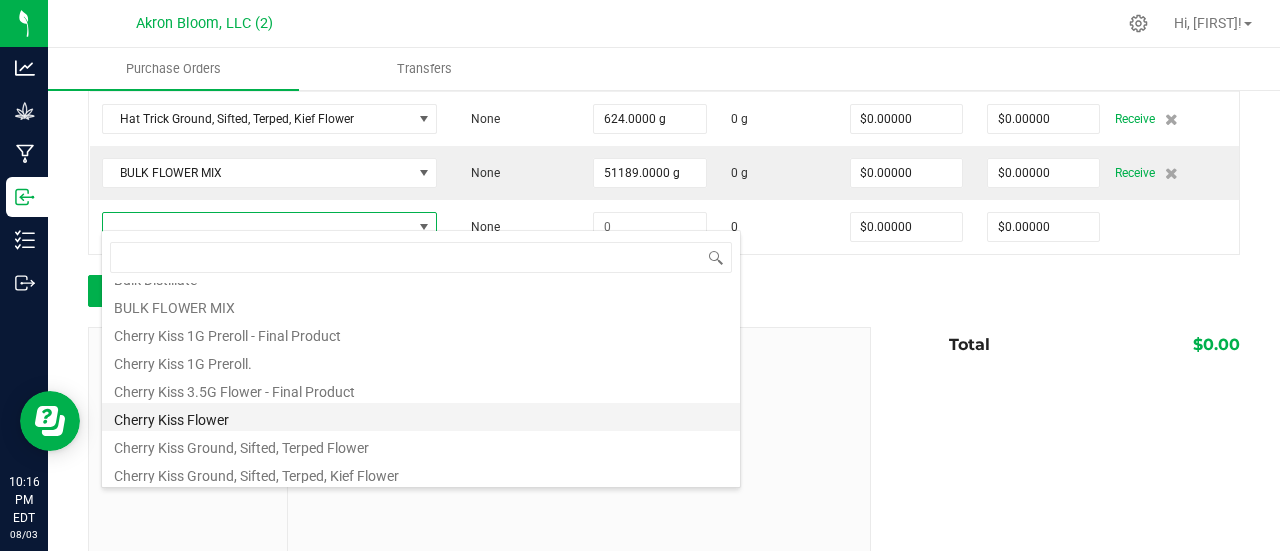 click on "Cherry Kiss Flower" at bounding box center [421, 417] 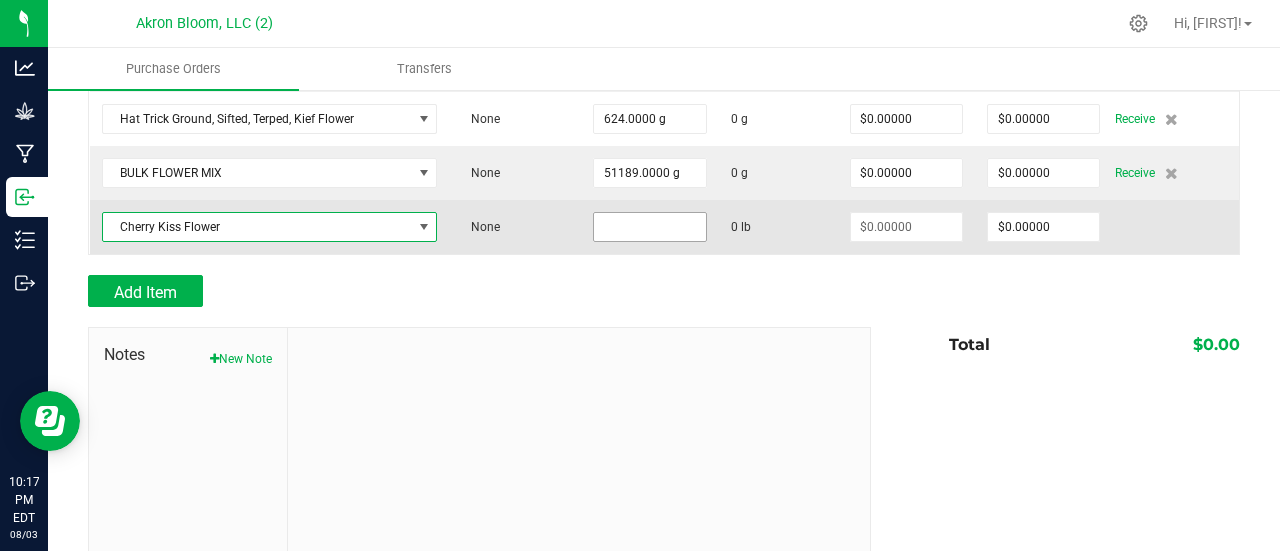 click at bounding box center (649, 227) 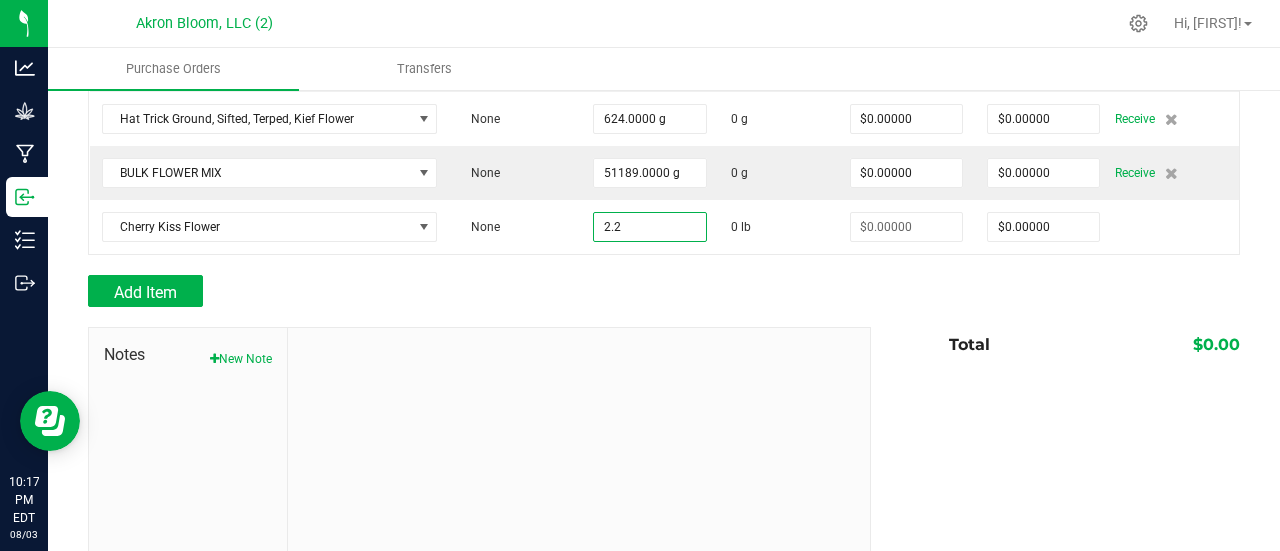 type on "2.2000 lb" 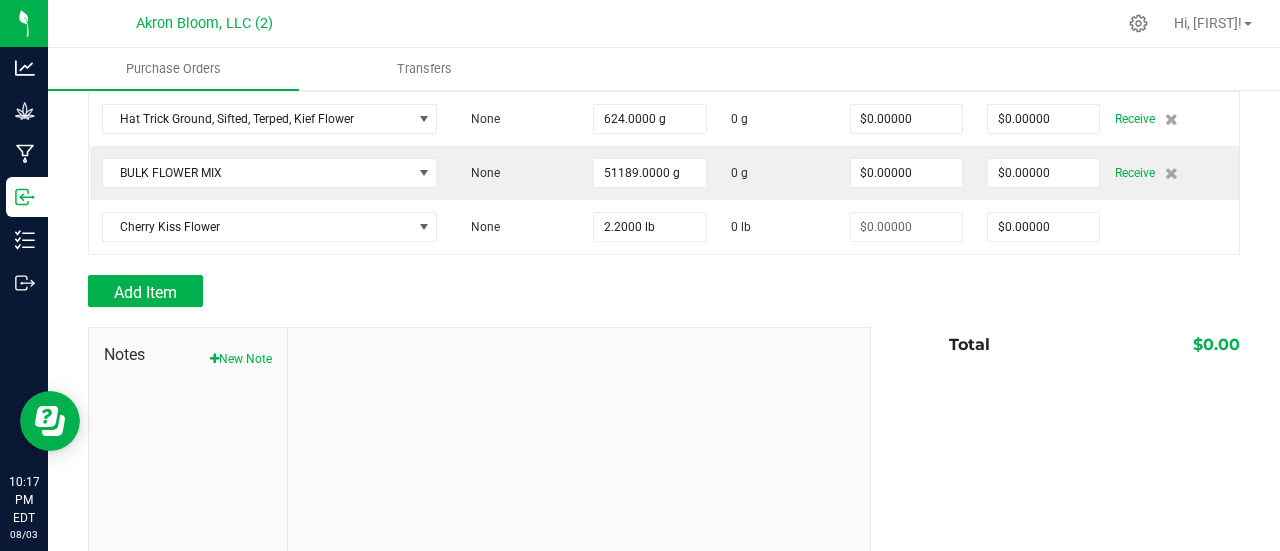 click on "Add Item" at bounding box center [472, 291] 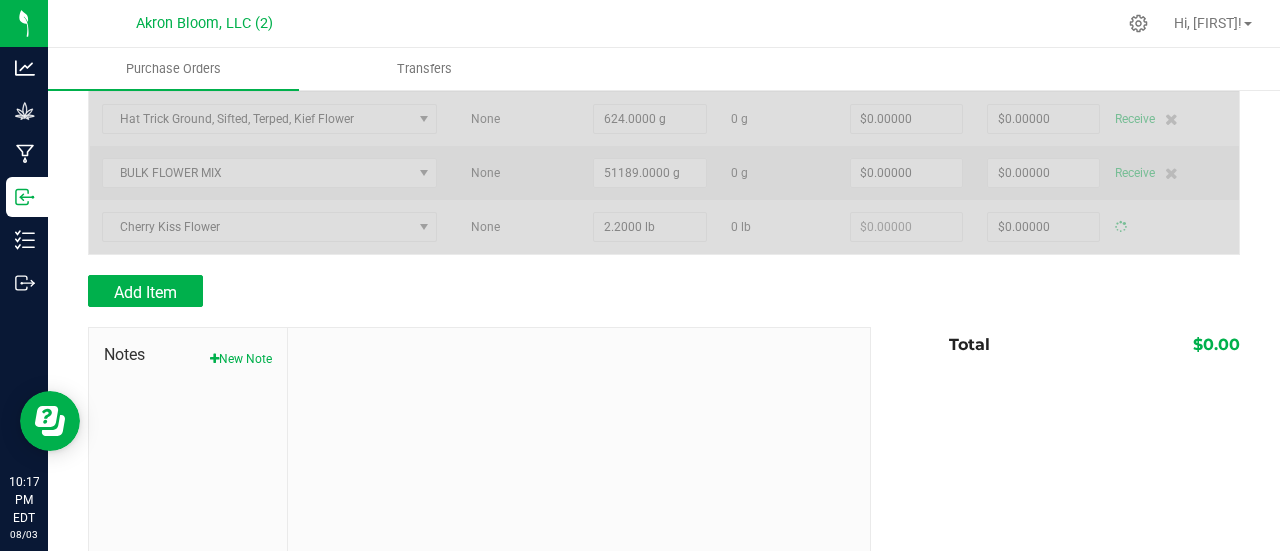 type on "$0.00000" 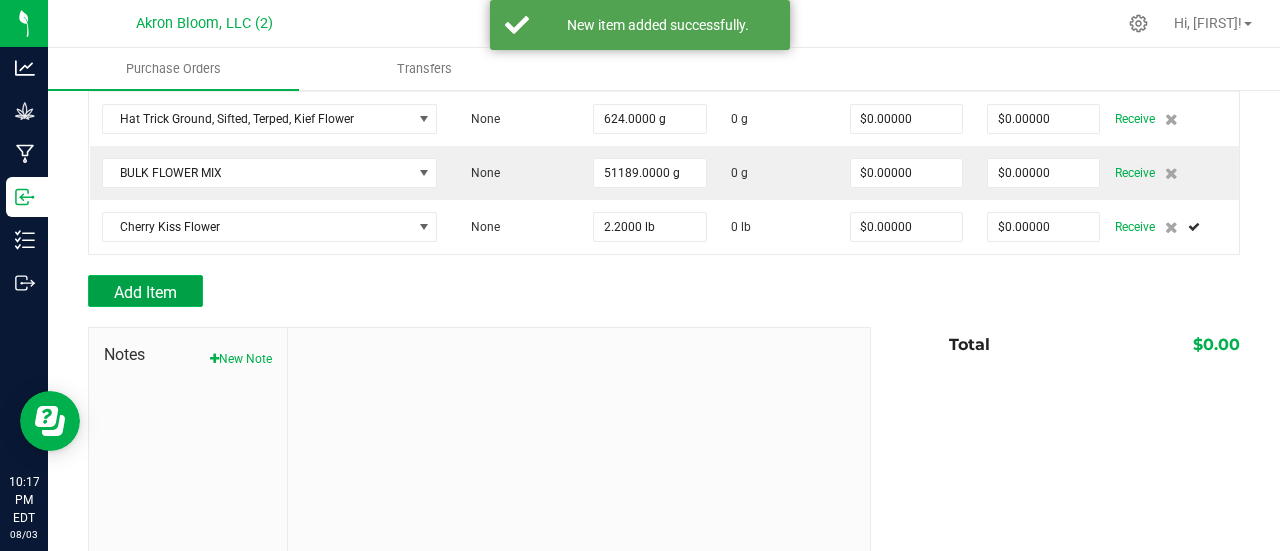 click on "Add Item" at bounding box center [145, 292] 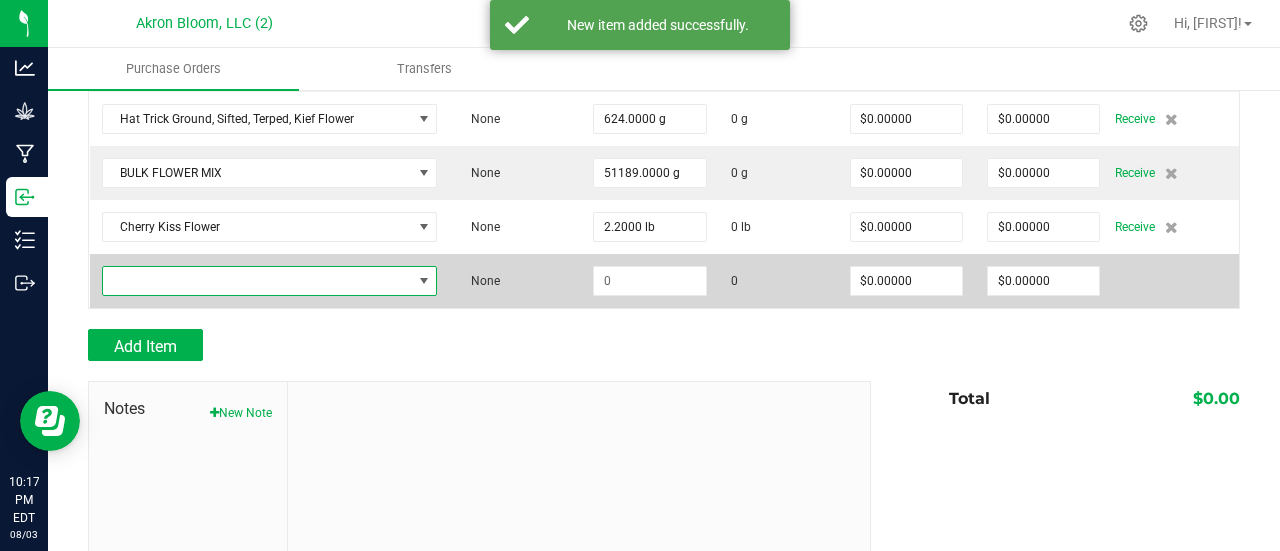 click at bounding box center [257, 281] 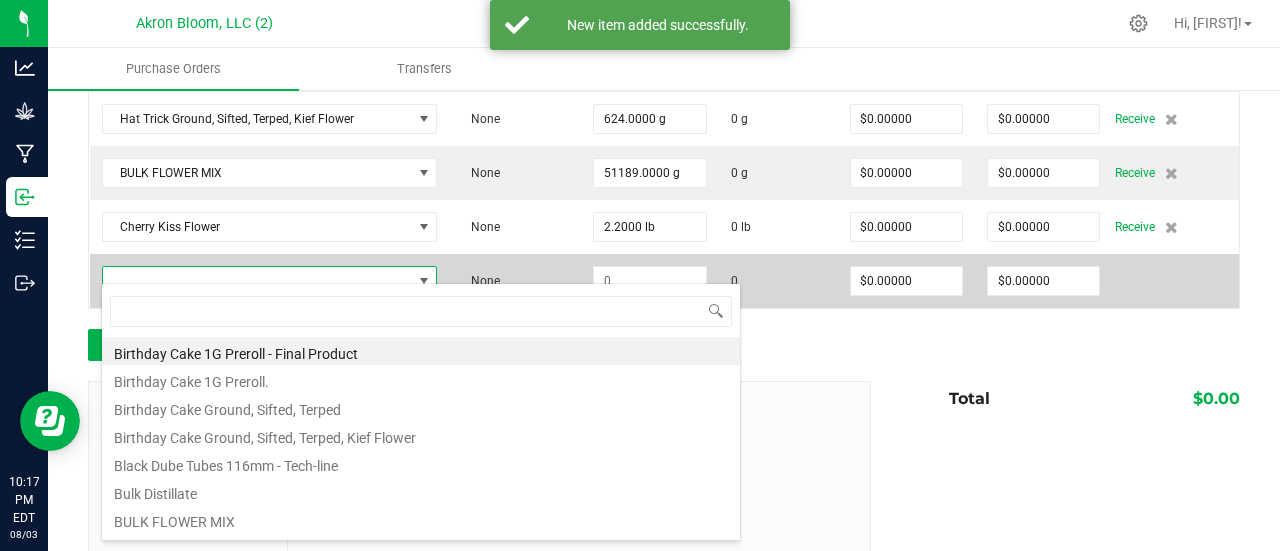 scroll, scrollTop: 99970, scrollLeft: 99671, axis: both 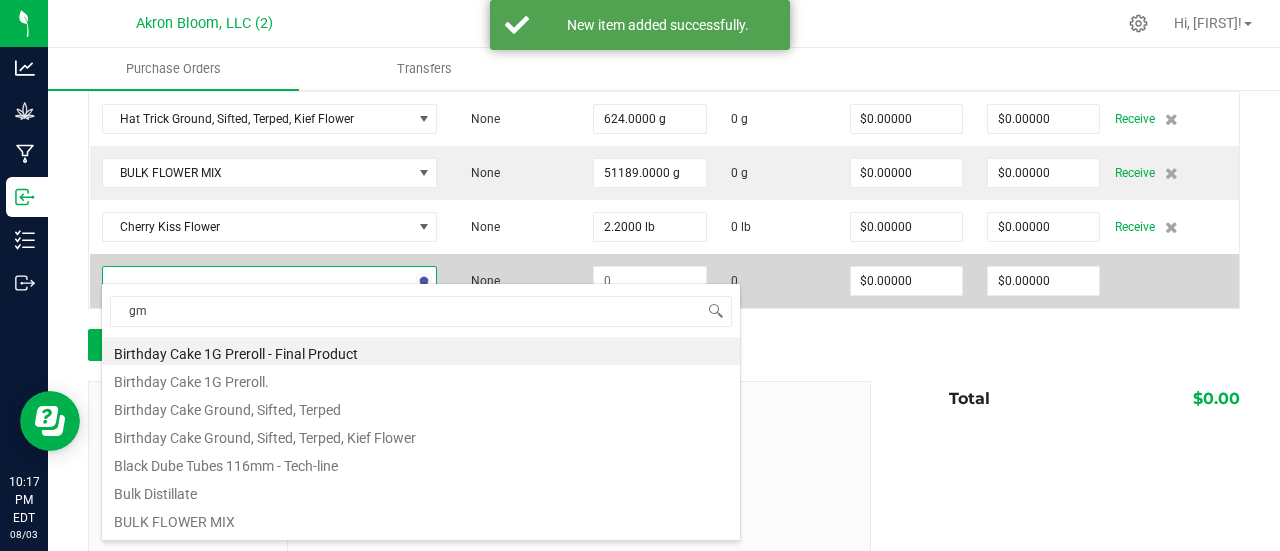 type on "gmo" 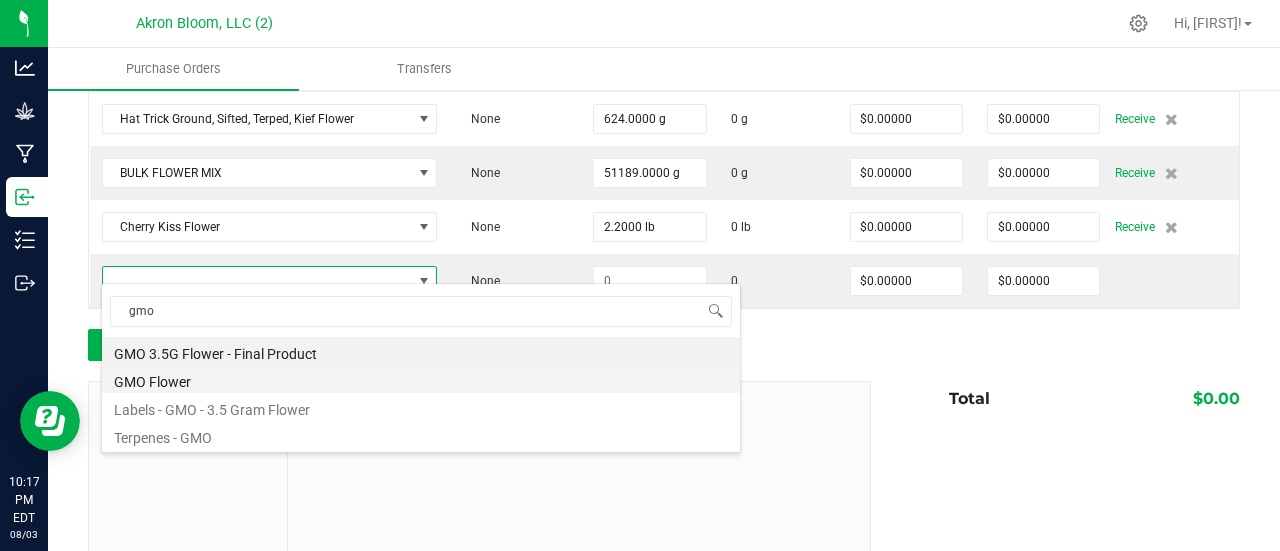 click on "GMO Flower" at bounding box center (421, 379) 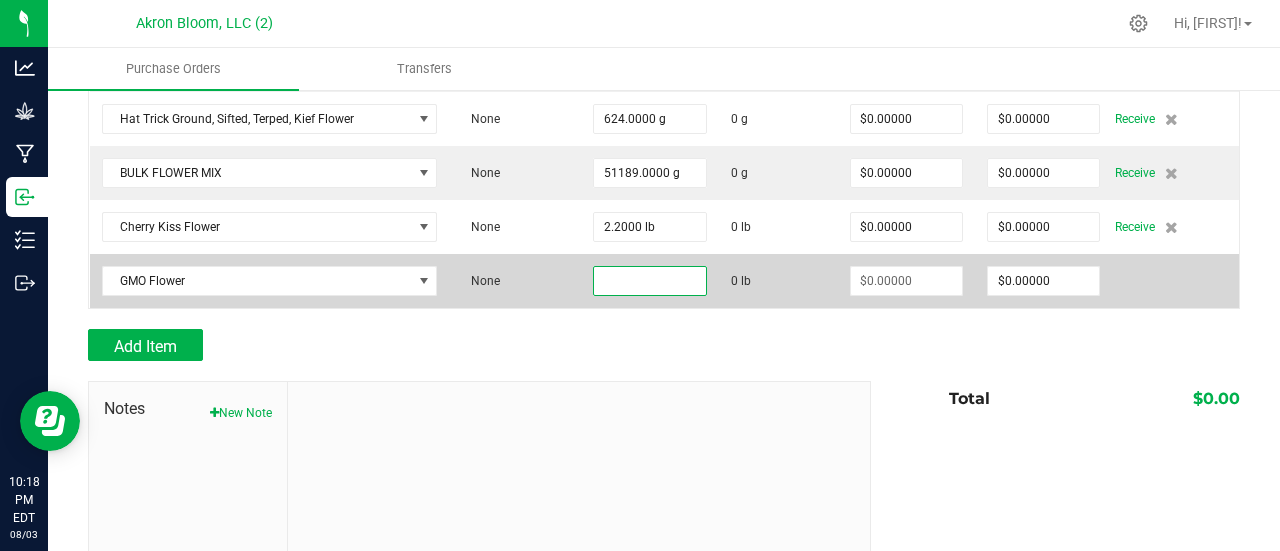 click at bounding box center [649, 281] 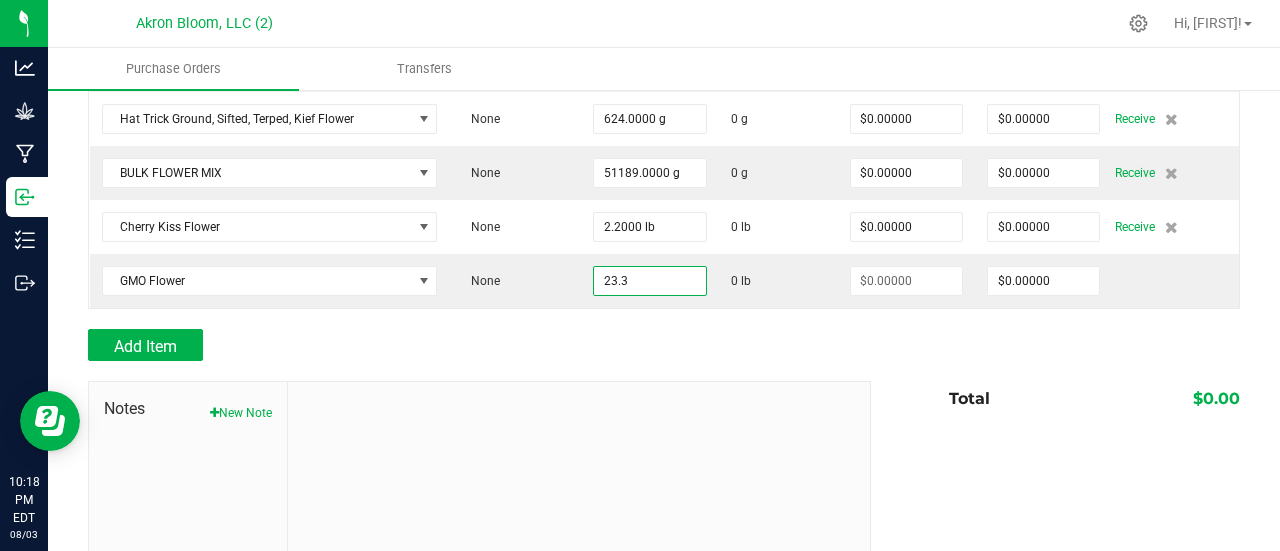 type on "23.3000 lb" 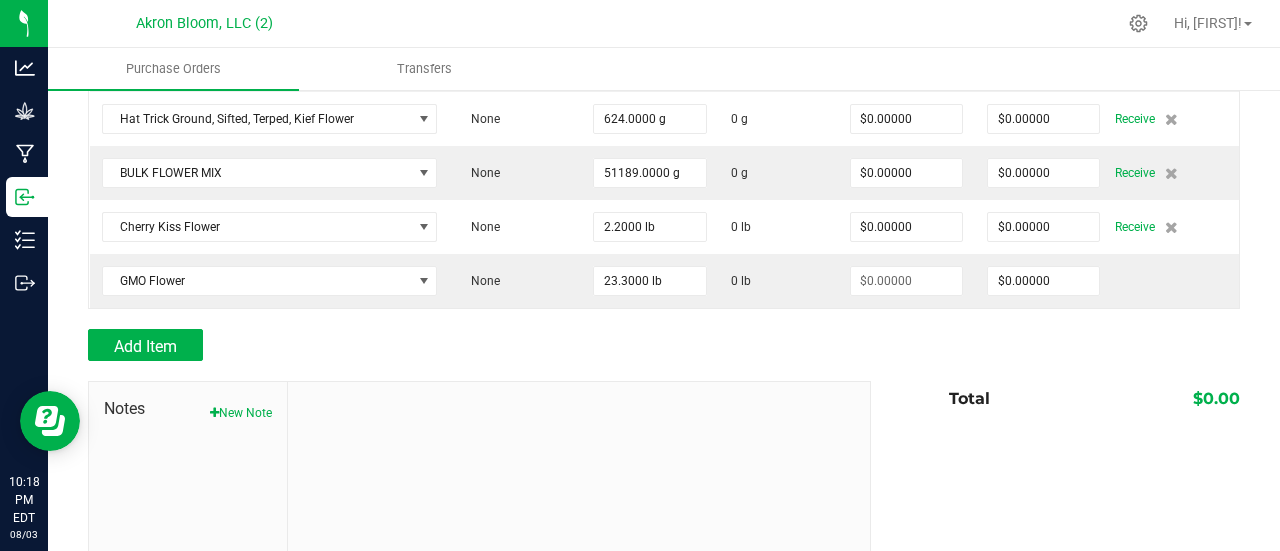 click on "Add Item" at bounding box center [472, 345] 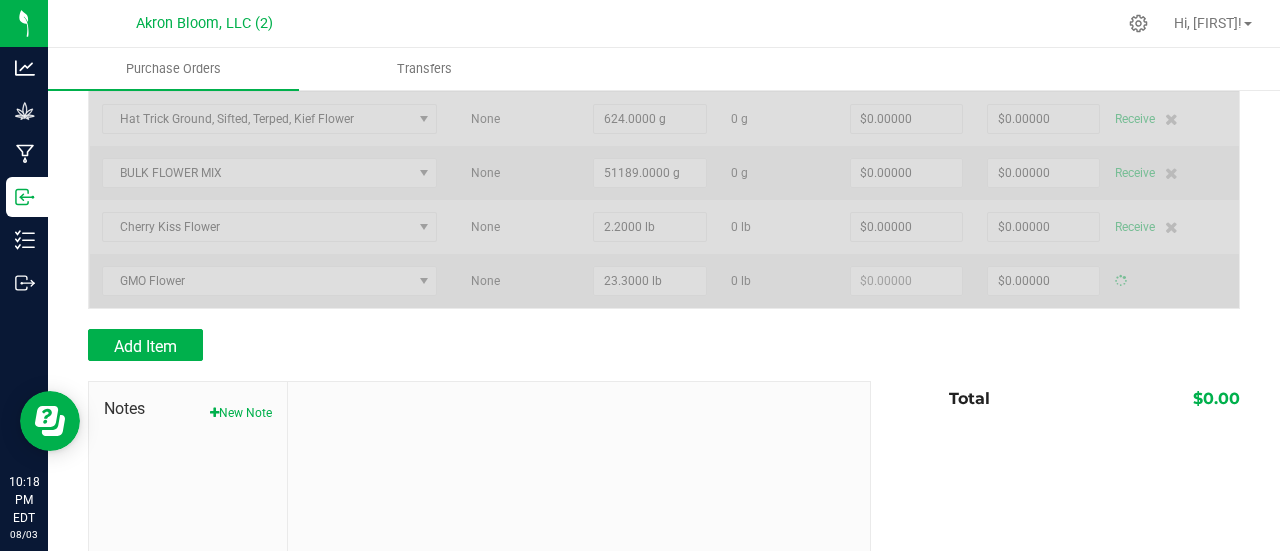 type on "$0.00000" 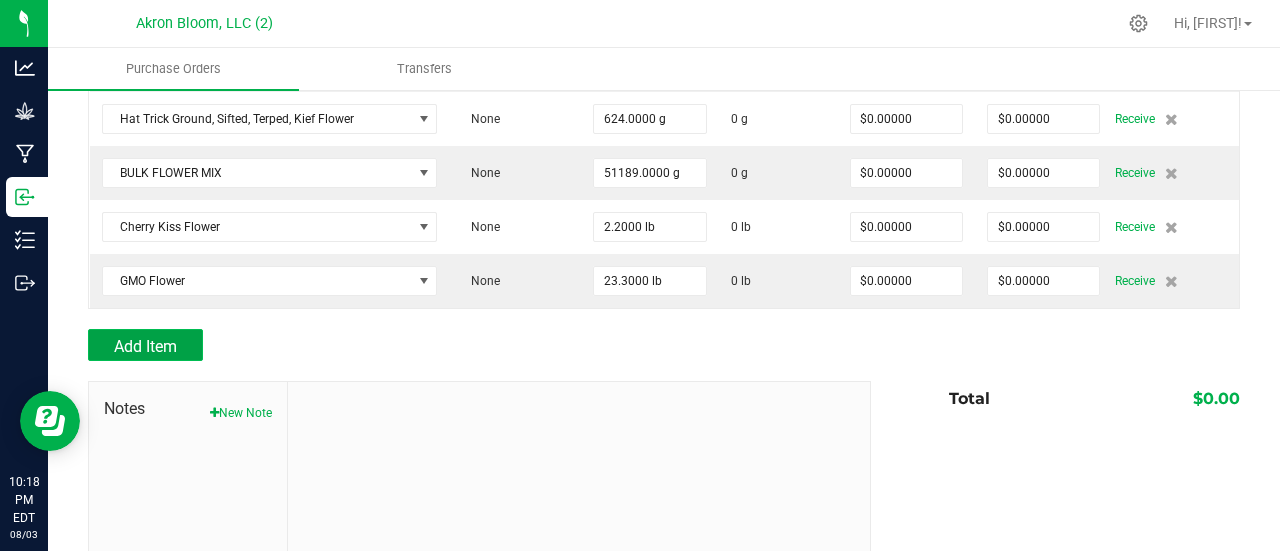 click on "Add Item" at bounding box center [145, 346] 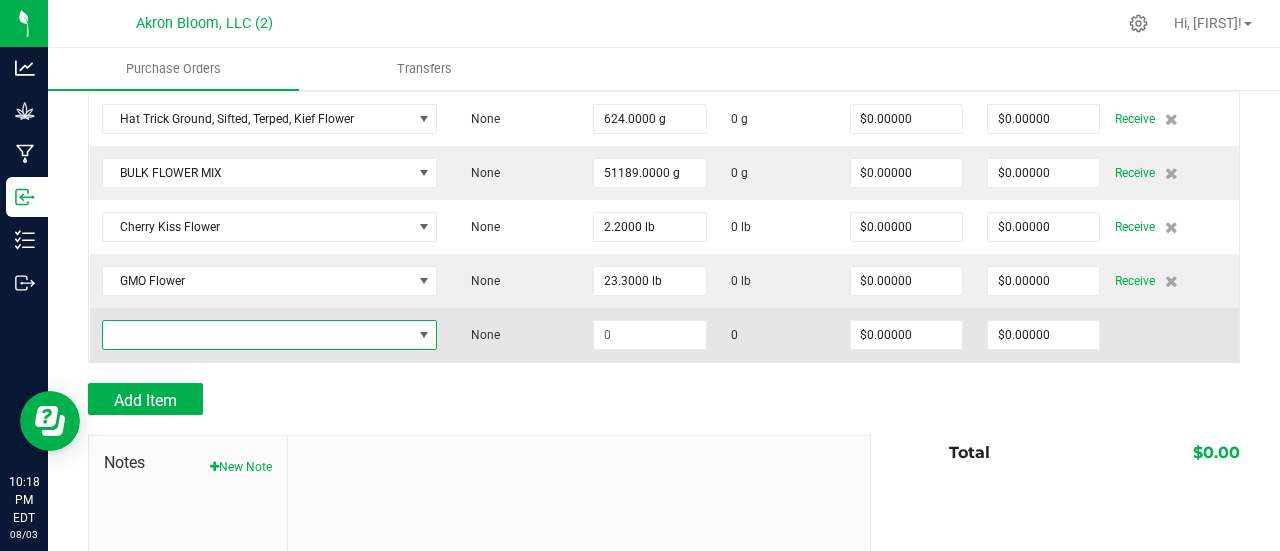 click at bounding box center (424, 335) 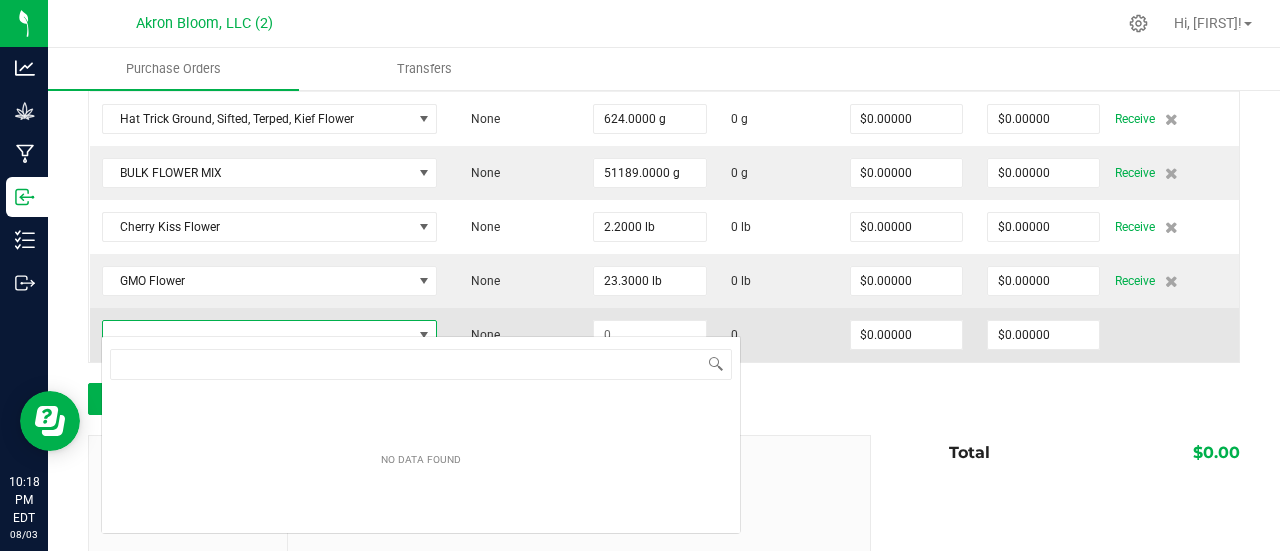 scroll, scrollTop: 99970, scrollLeft: 99671, axis: both 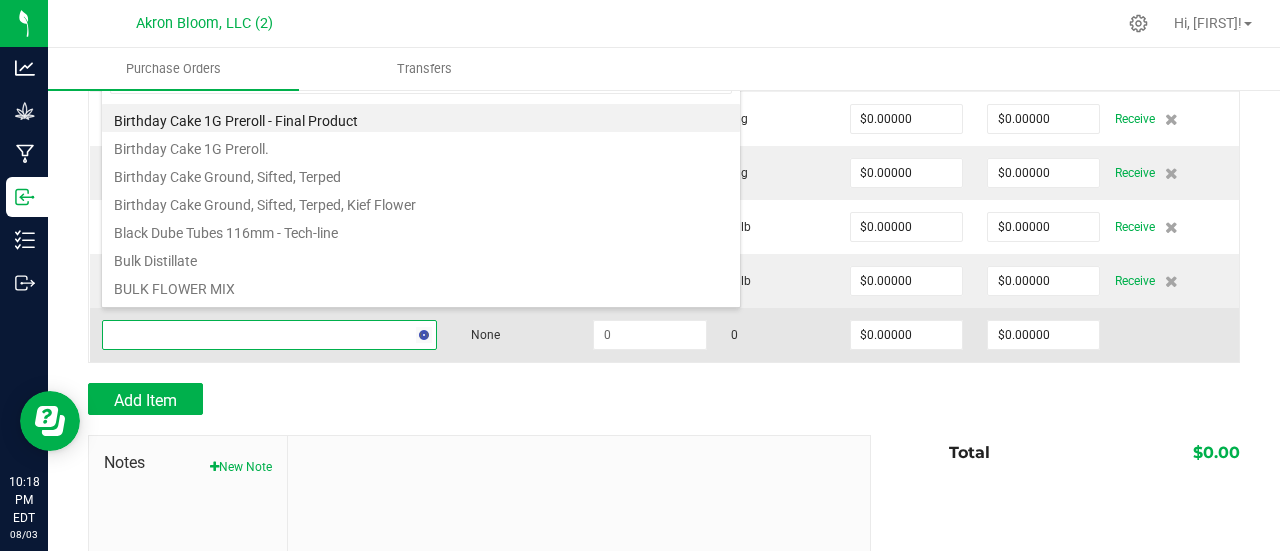 type on "kie" 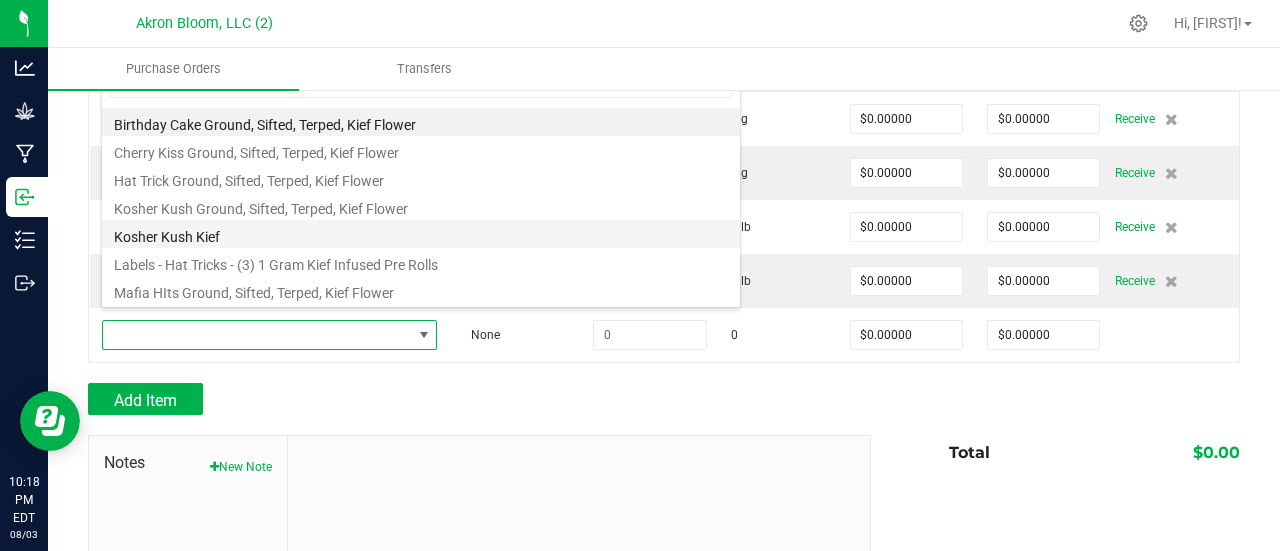 click on "Kosher Kush Kief" at bounding box center (421, 234) 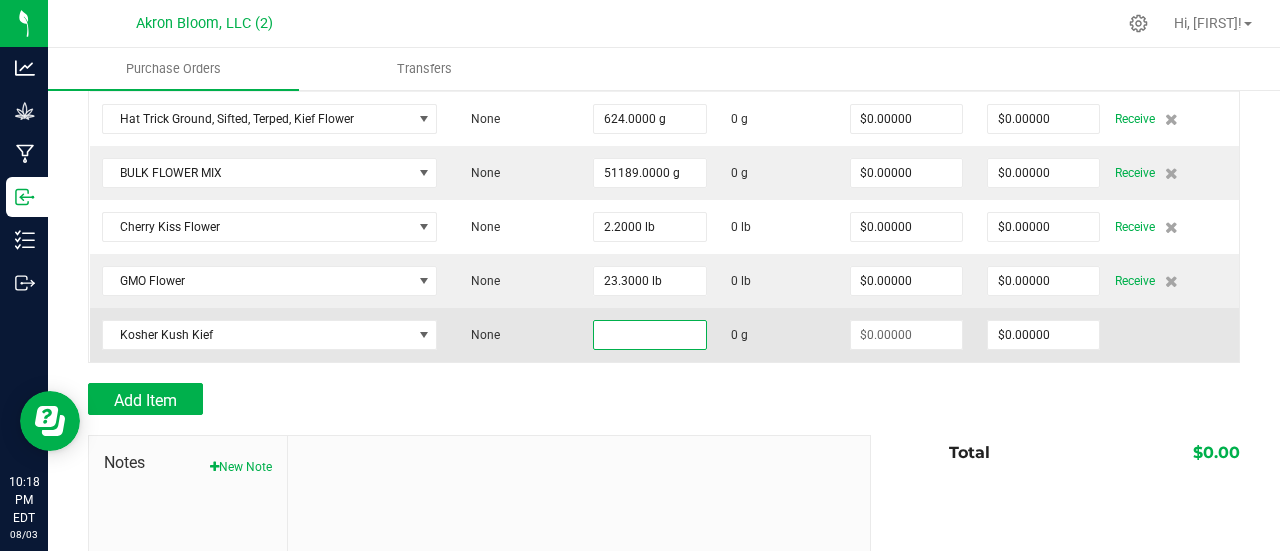 click at bounding box center (649, 335) 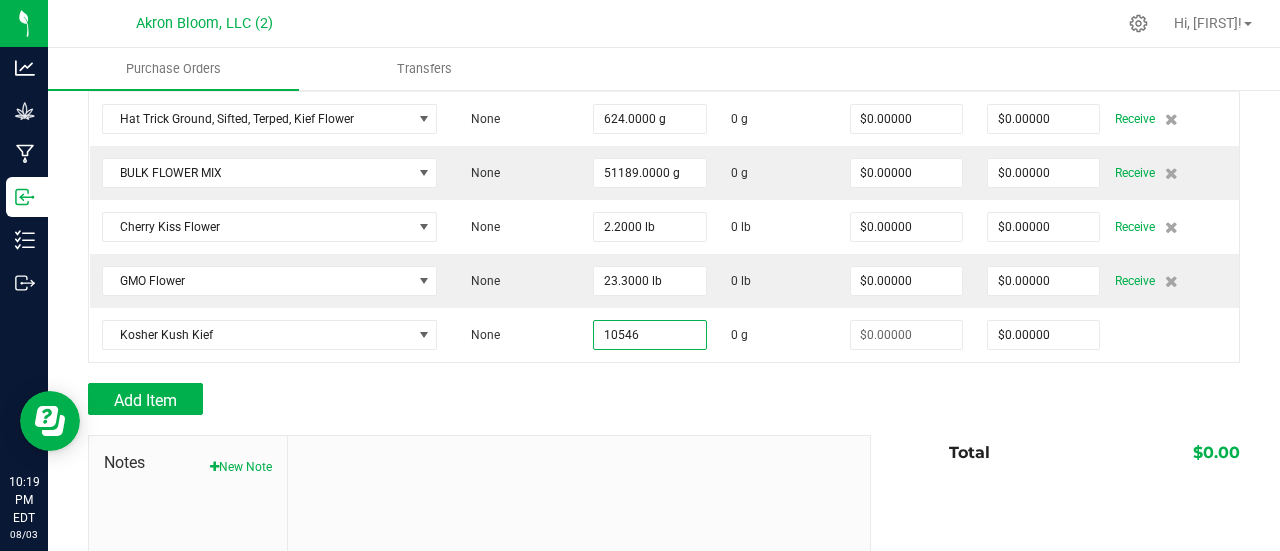 type on "10546.0000 g" 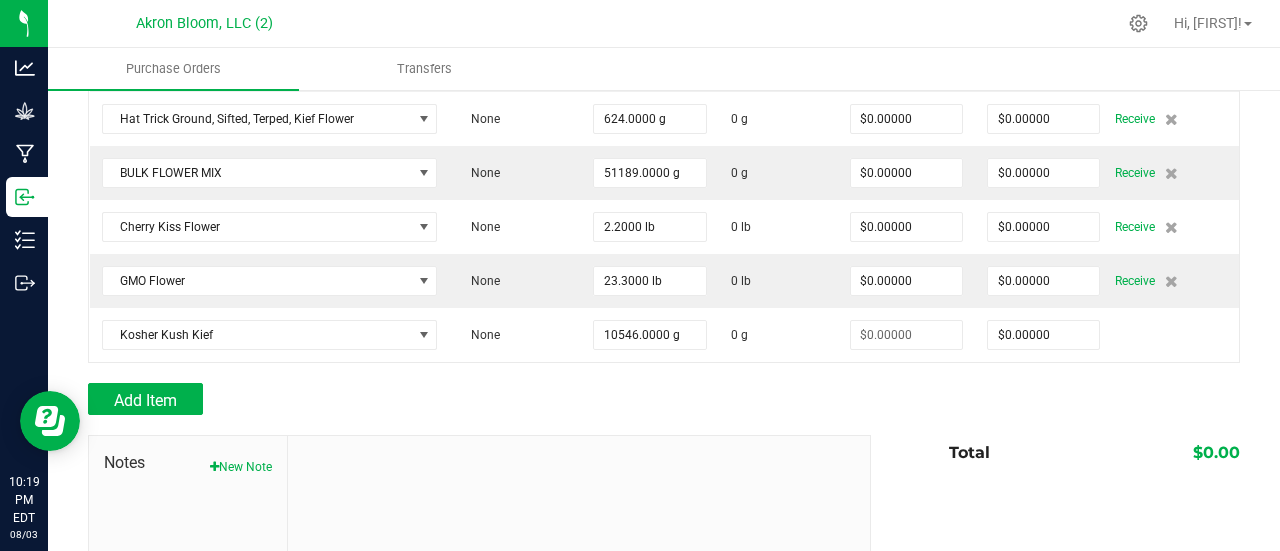 click at bounding box center (664, 373) 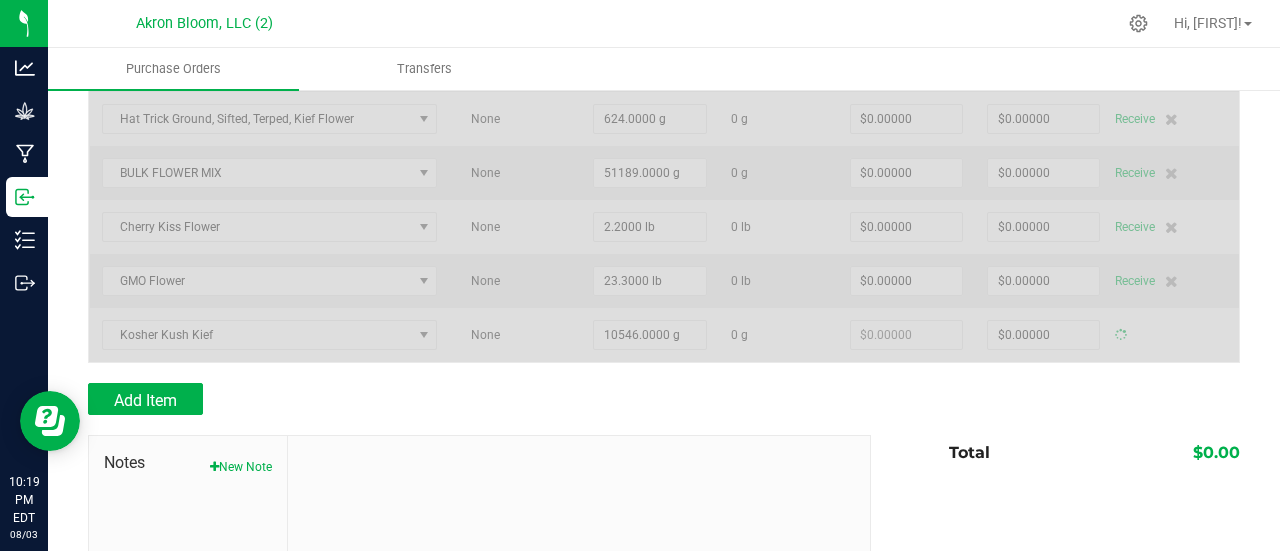 type on "$0.00000" 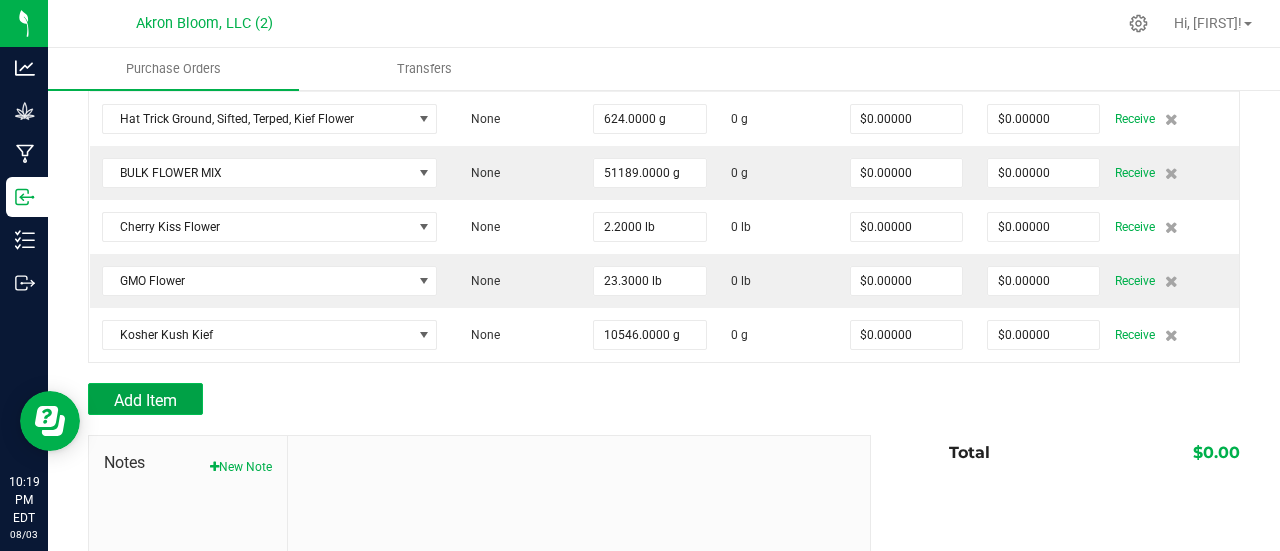 click on "Add Item" at bounding box center [145, 400] 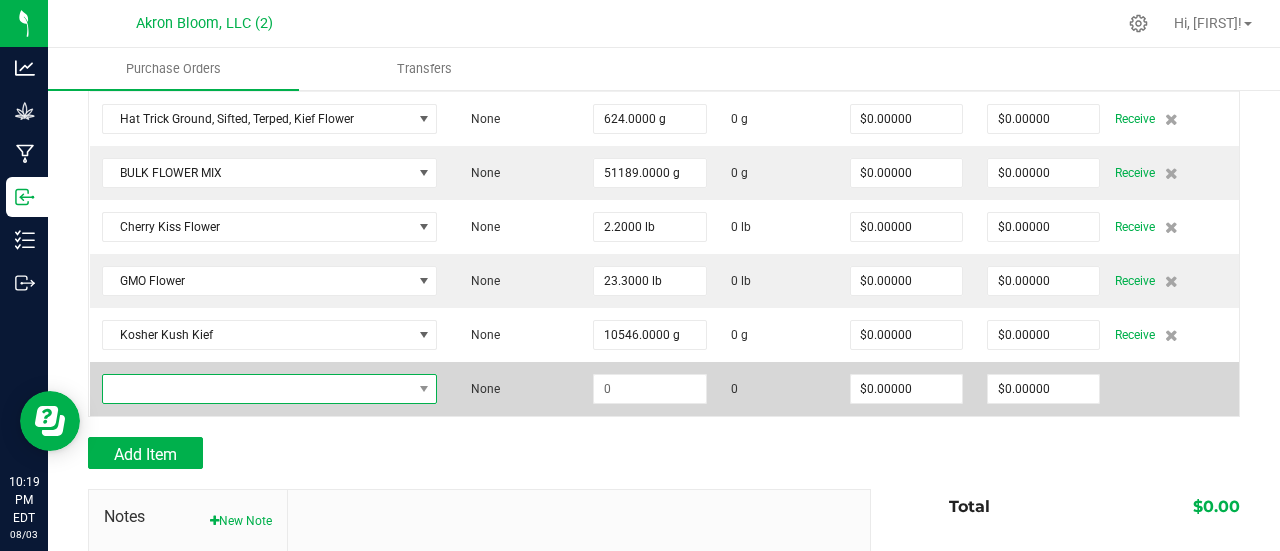 click at bounding box center [257, 389] 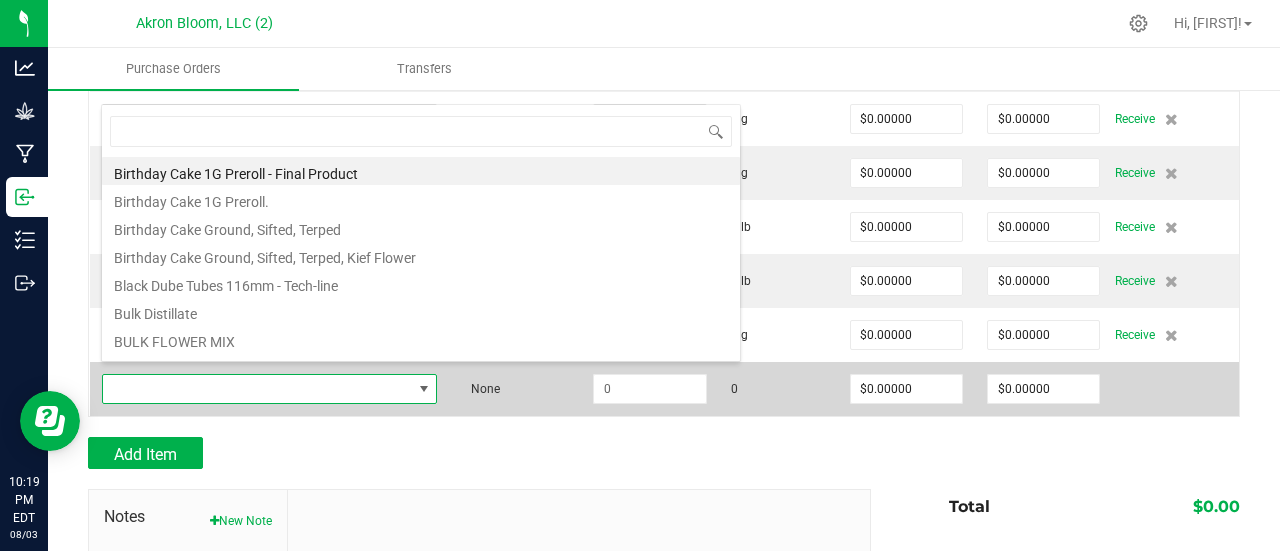 scroll, scrollTop: 0, scrollLeft: 0, axis: both 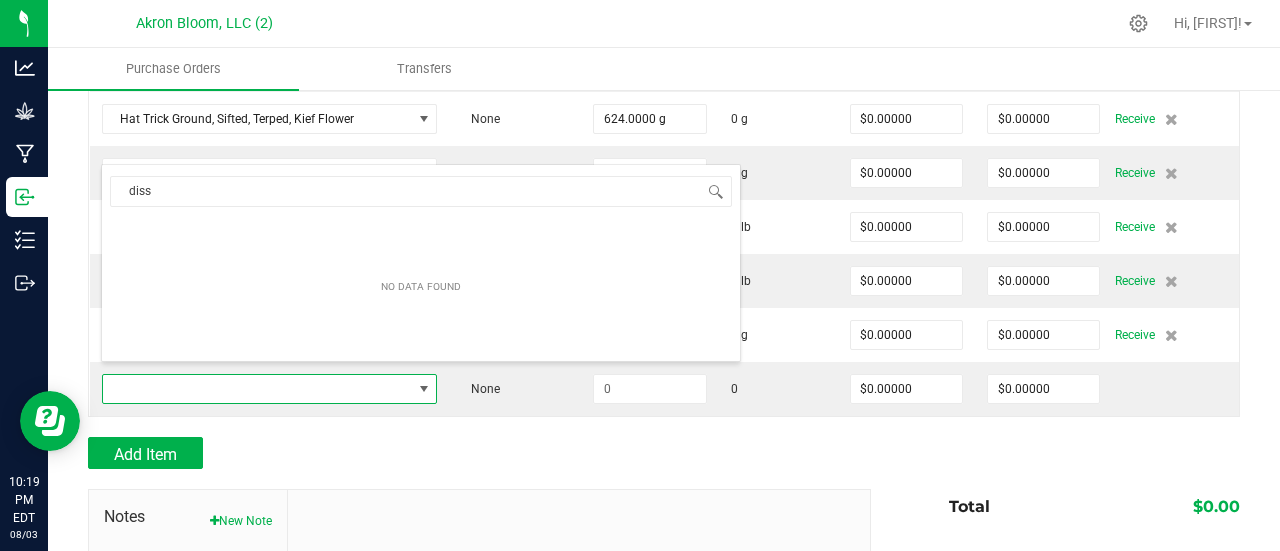 type on "dis" 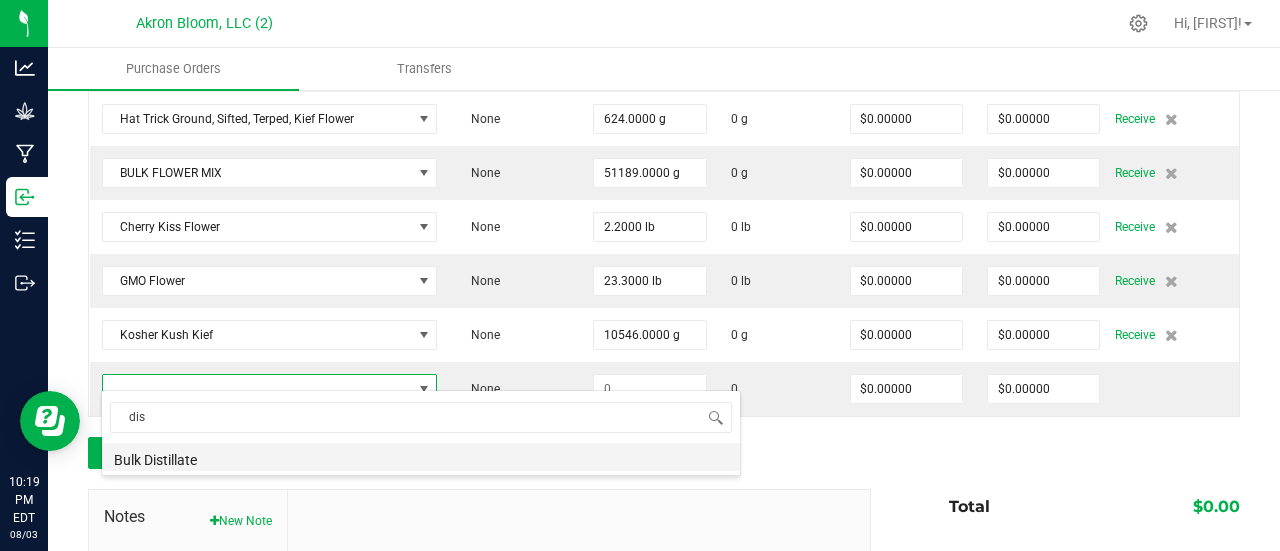 click on "Bulk Distillate" at bounding box center [421, 457] 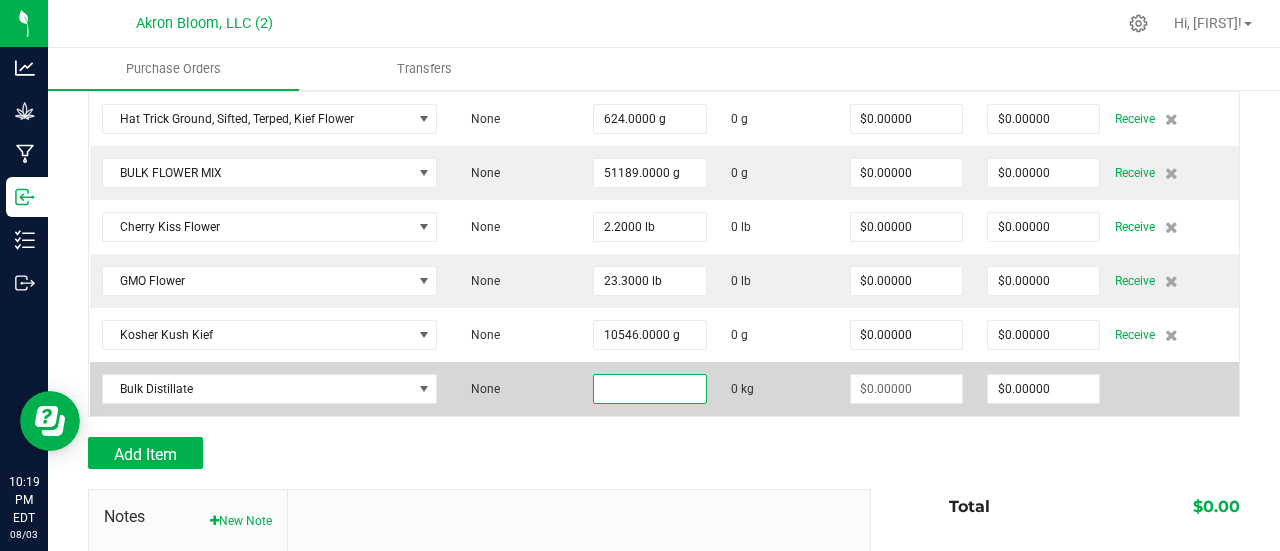 click at bounding box center [649, 389] 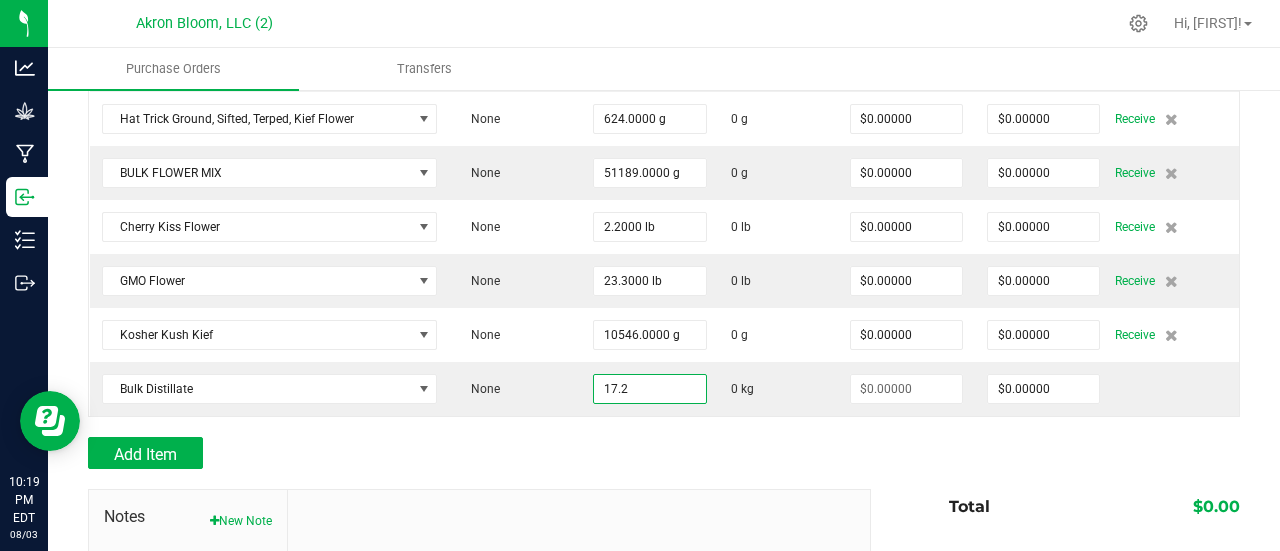 type on "17.2000 kg" 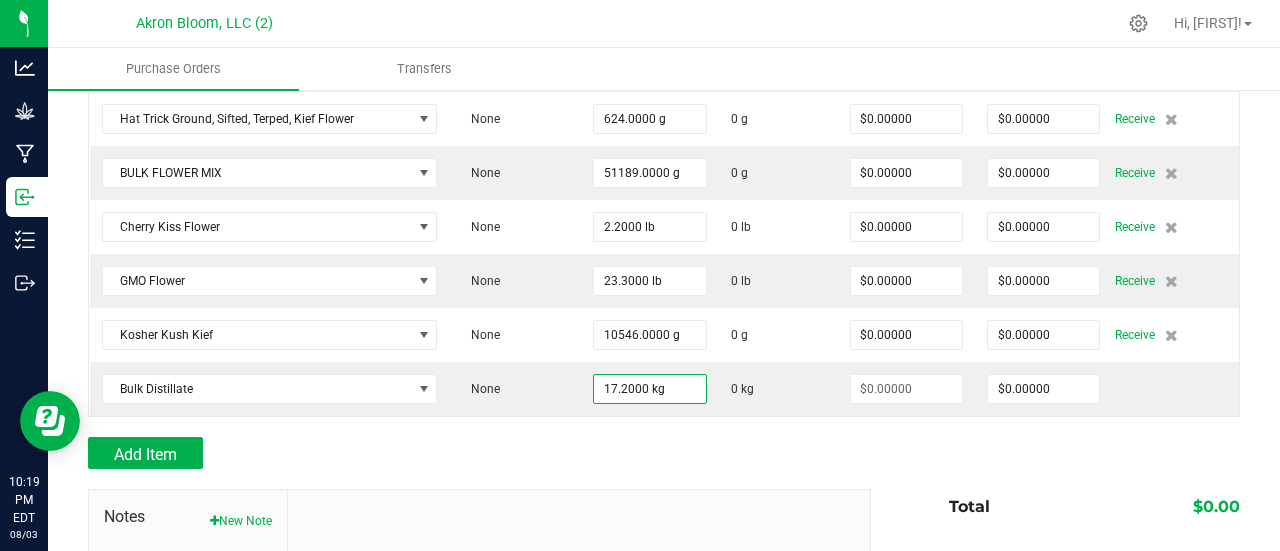 click at bounding box center (664, 479) 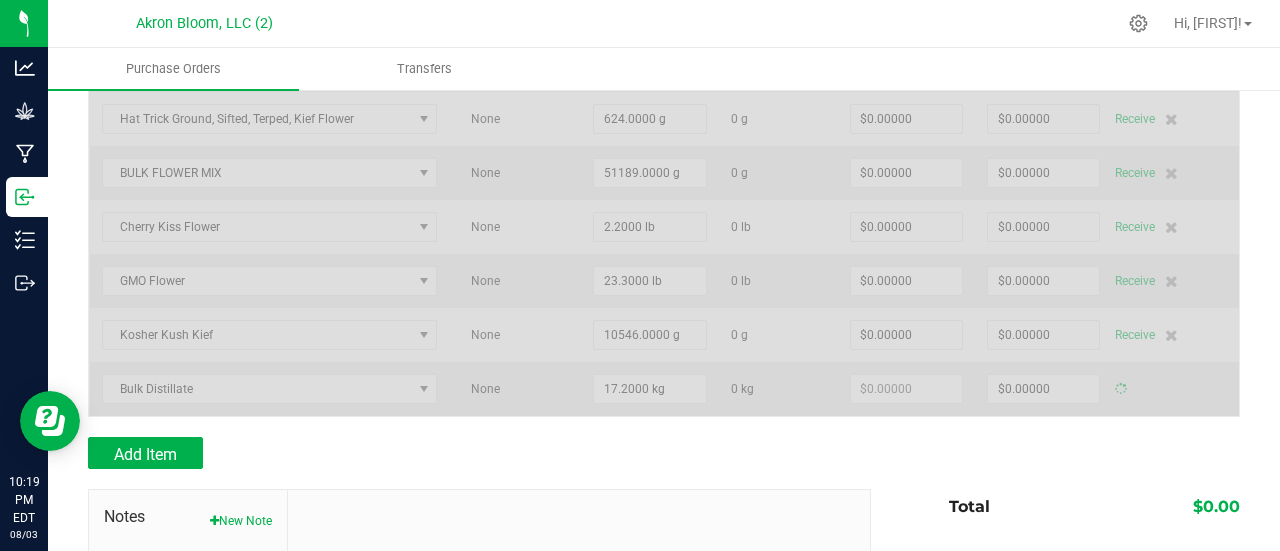 type on "$0.00000" 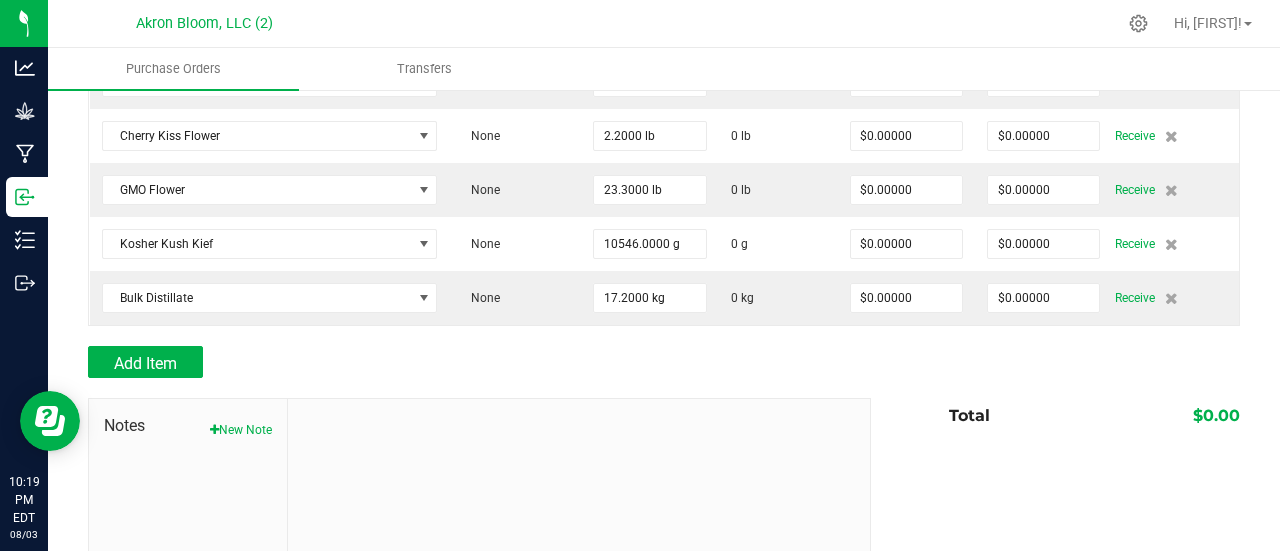 scroll, scrollTop: 1194, scrollLeft: 0, axis: vertical 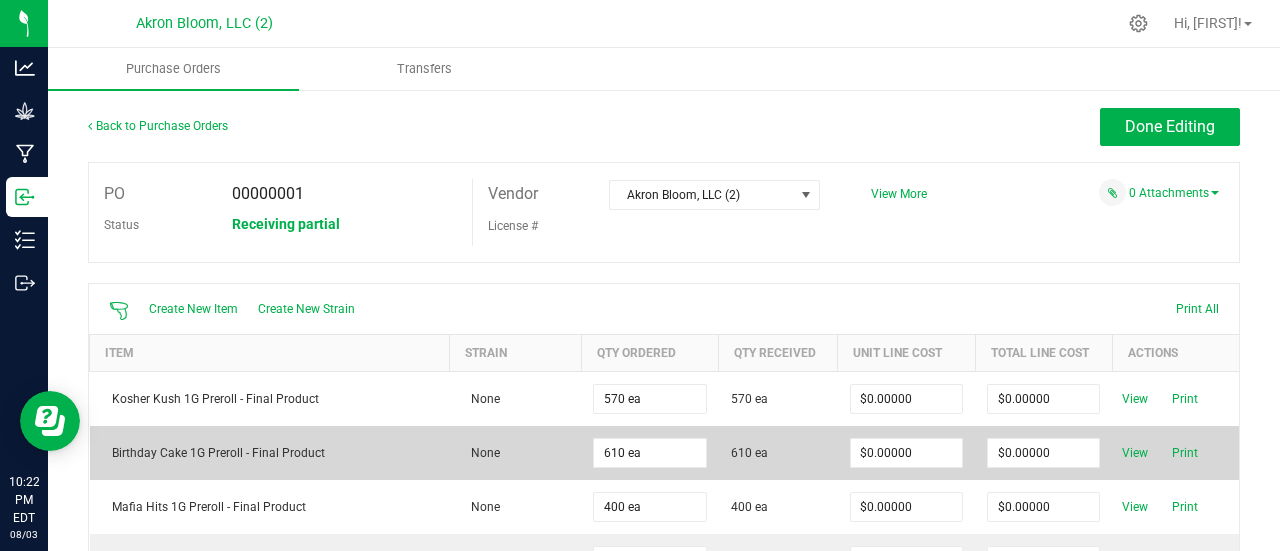 click on "Birthday Cake 1G Preroll - Final Product" at bounding box center [270, 453] 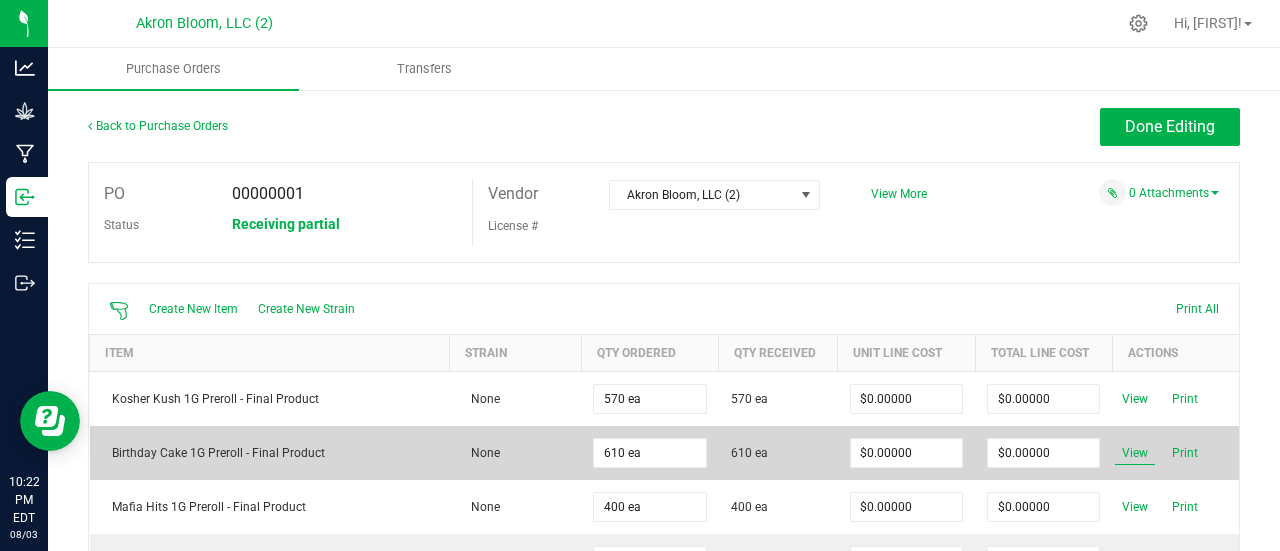 click on "View" at bounding box center (1135, 453) 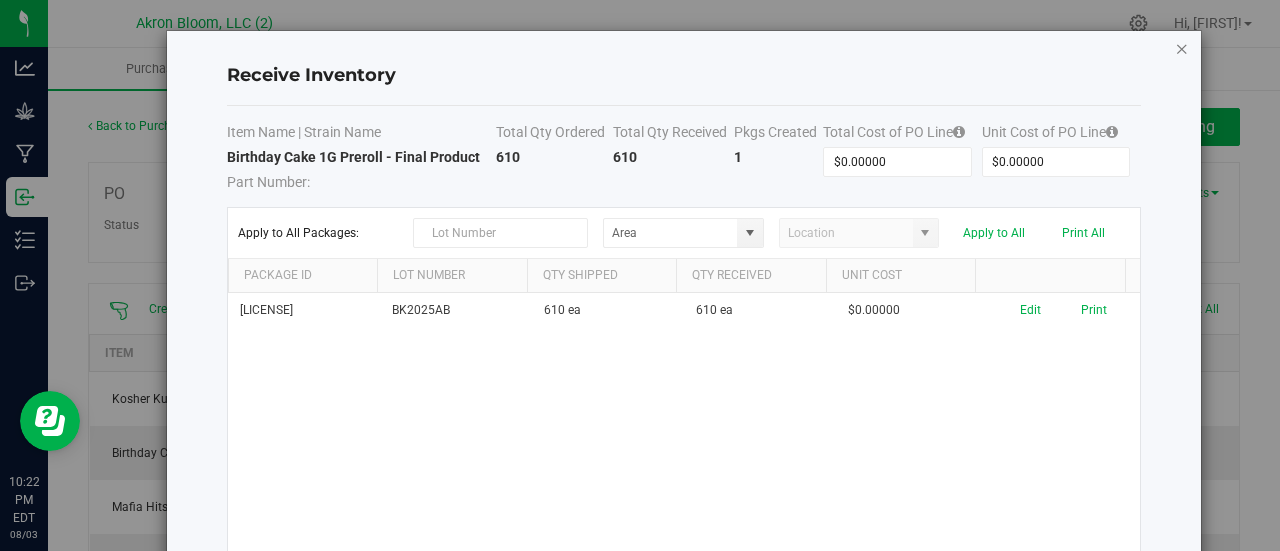 click at bounding box center (1182, 48) 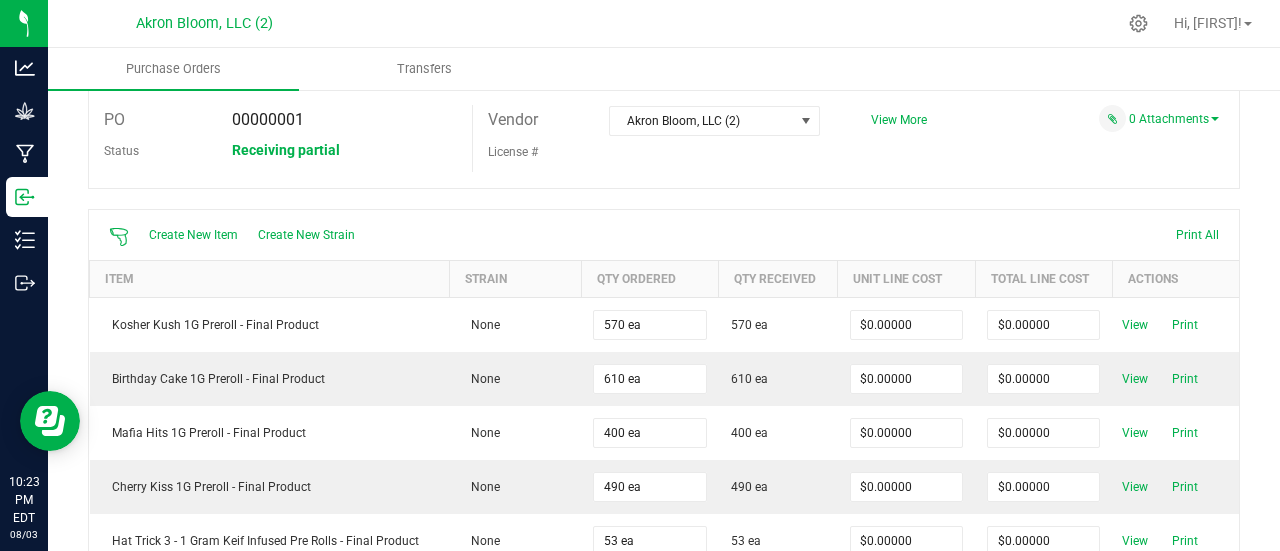scroll, scrollTop: 0, scrollLeft: 0, axis: both 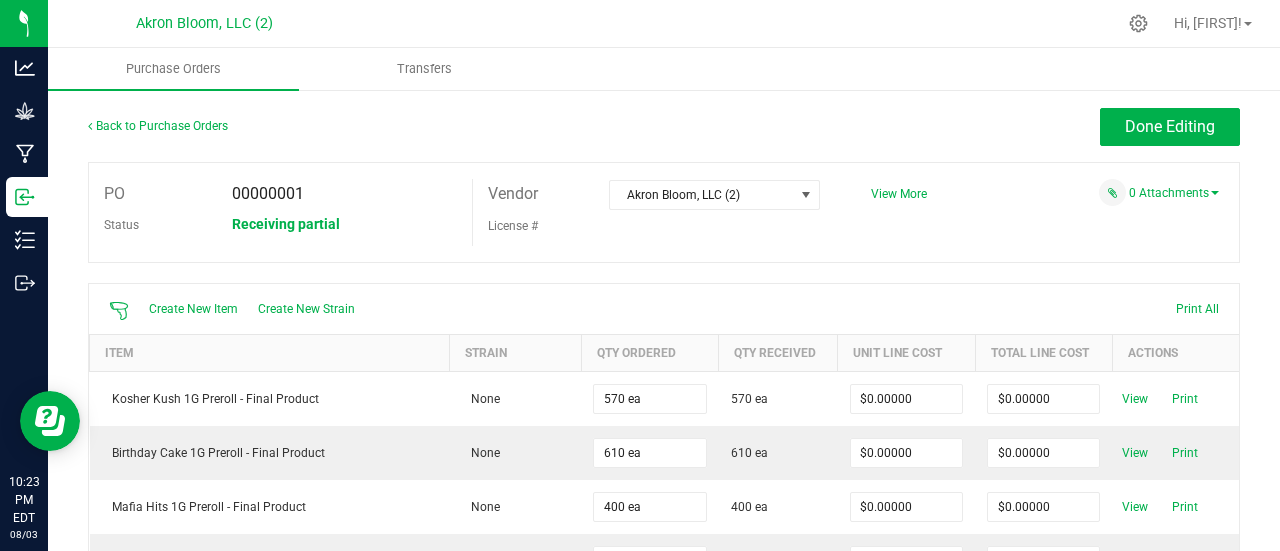 click on "Back to Purchase Orders
Done Editing
PO
00000001
Status
Receiving partial
Vendor
[COMPANY], LLC (2)
License #" at bounding box center (664, 951) 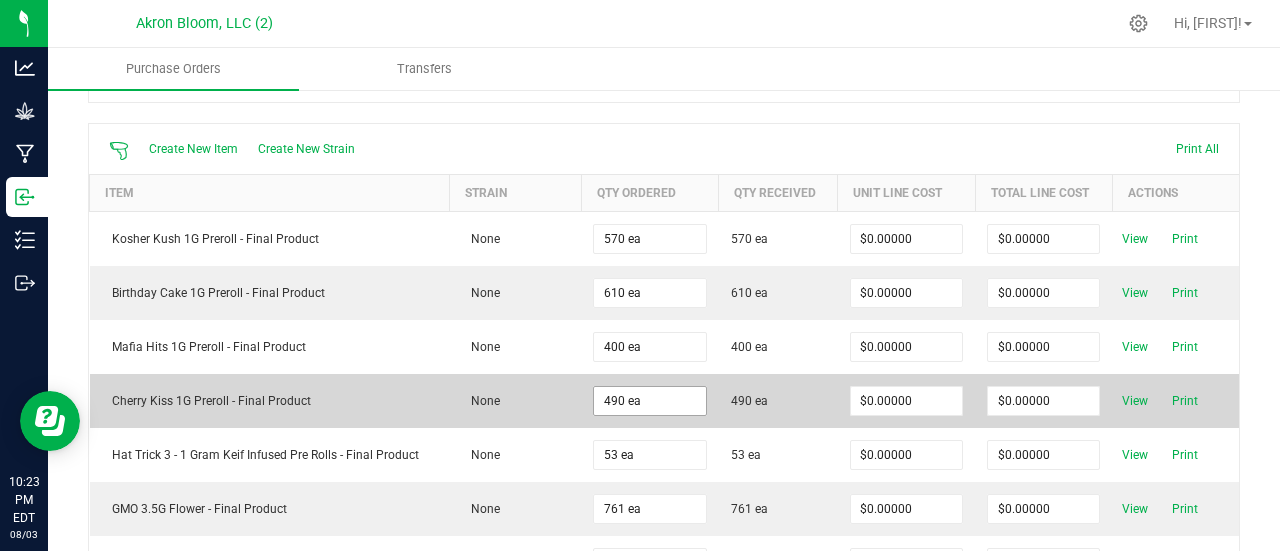 scroll, scrollTop: 200, scrollLeft: 0, axis: vertical 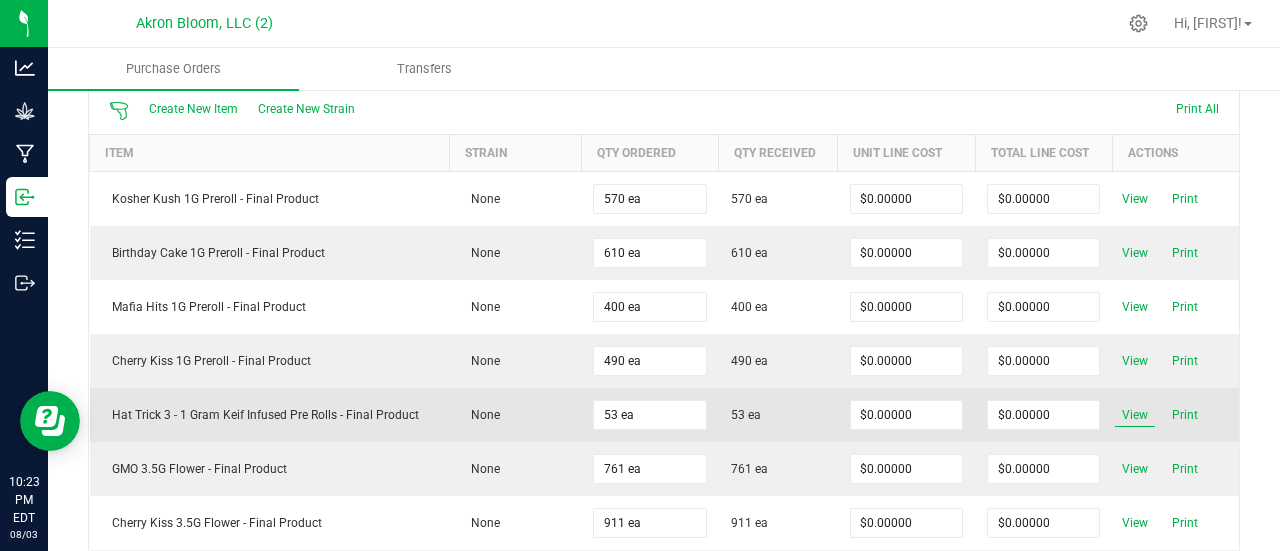 click on "View" at bounding box center (1135, 415) 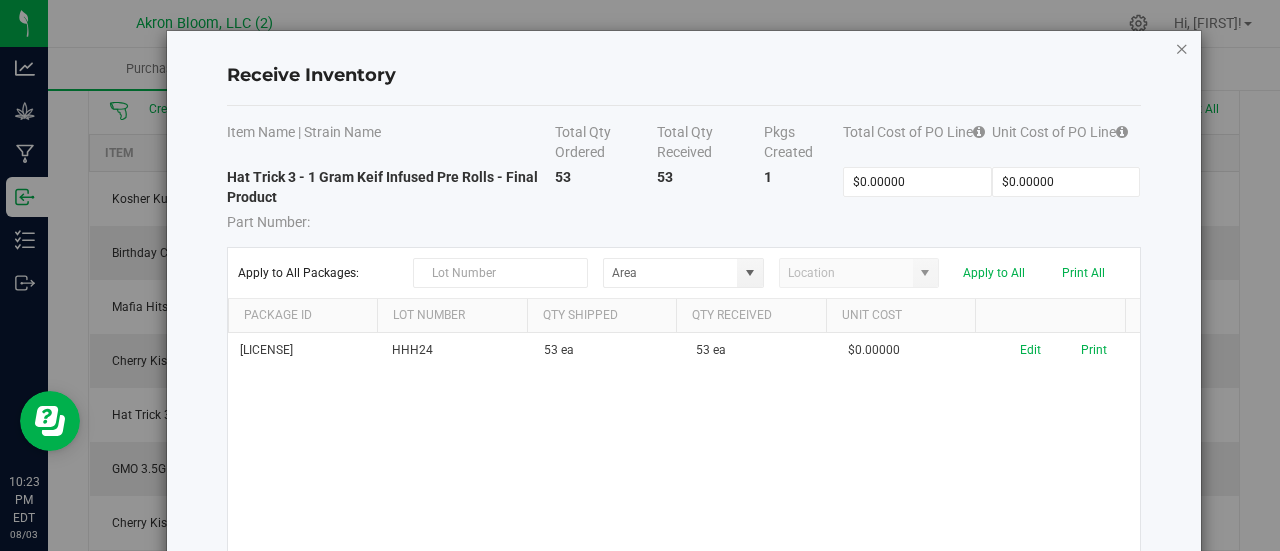 click at bounding box center (1182, 48) 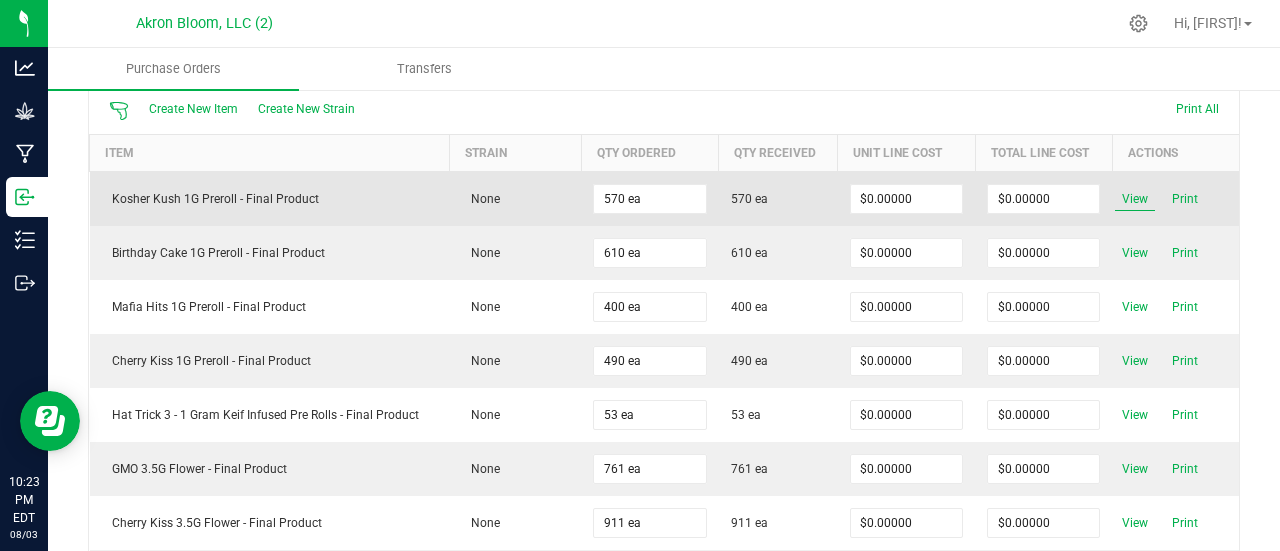 click on "View" at bounding box center (1135, 199) 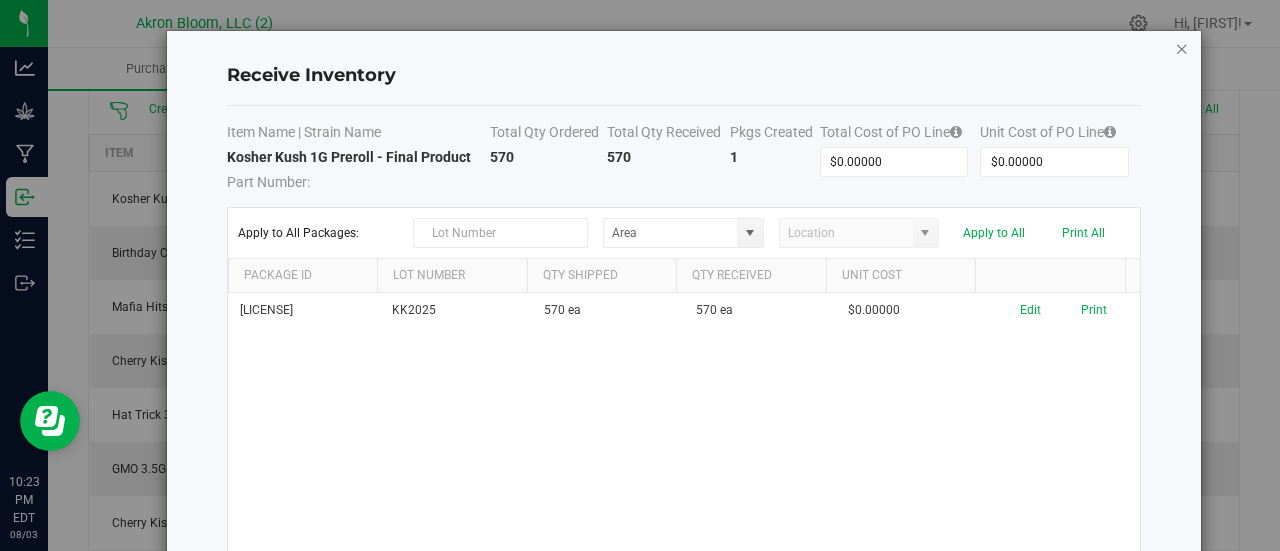 click at bounding box center [1182, 48] 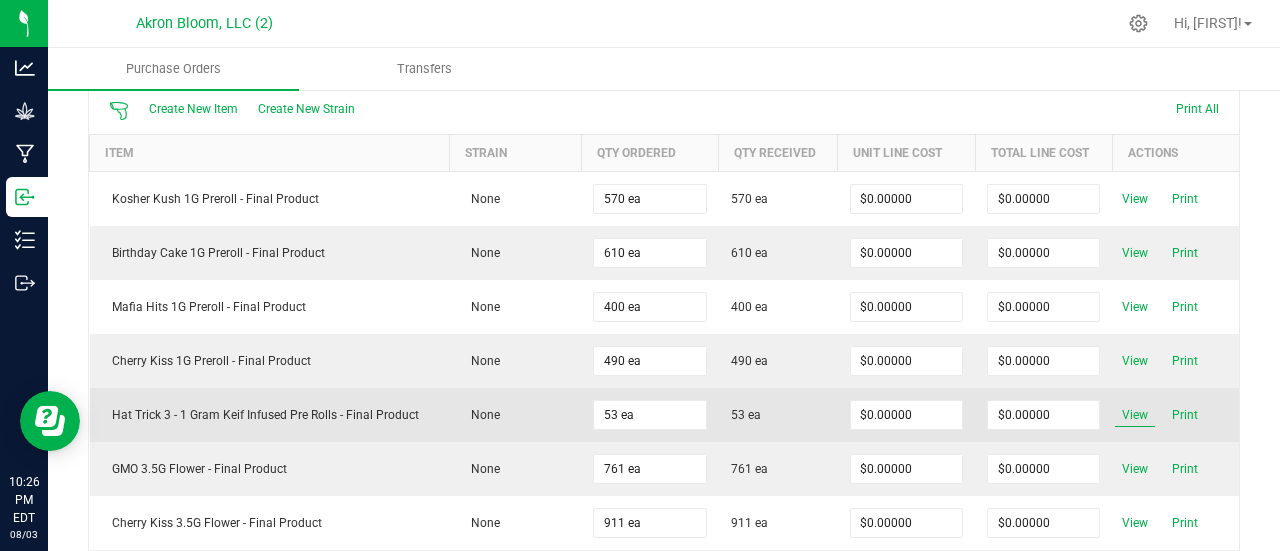 click on "View" at bounding box center [1135, 415] 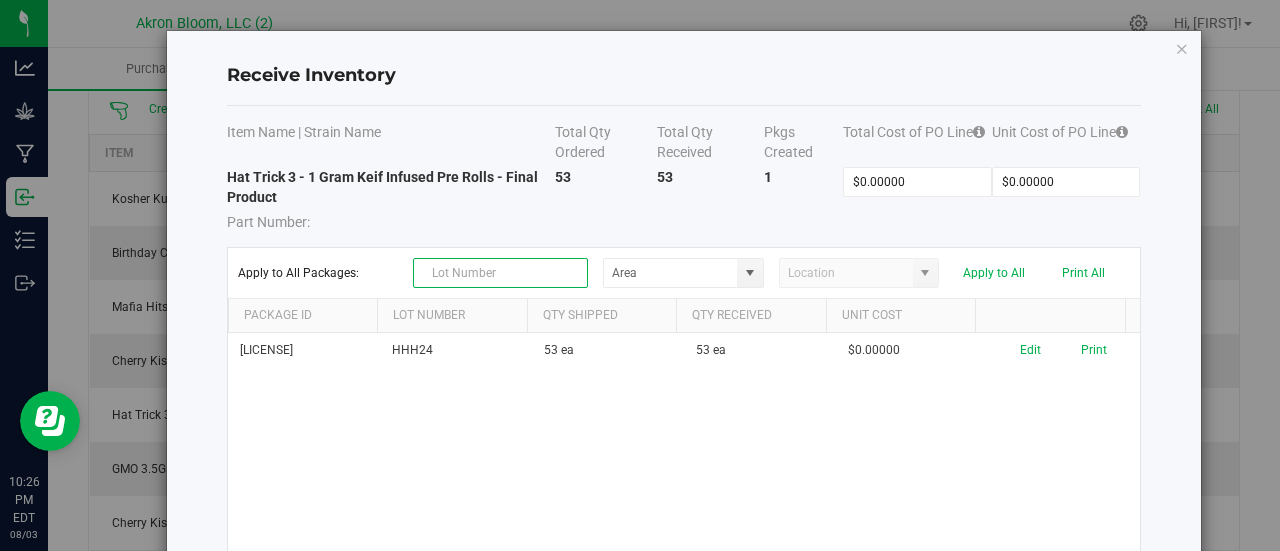 click at bounding box center (500, 273) 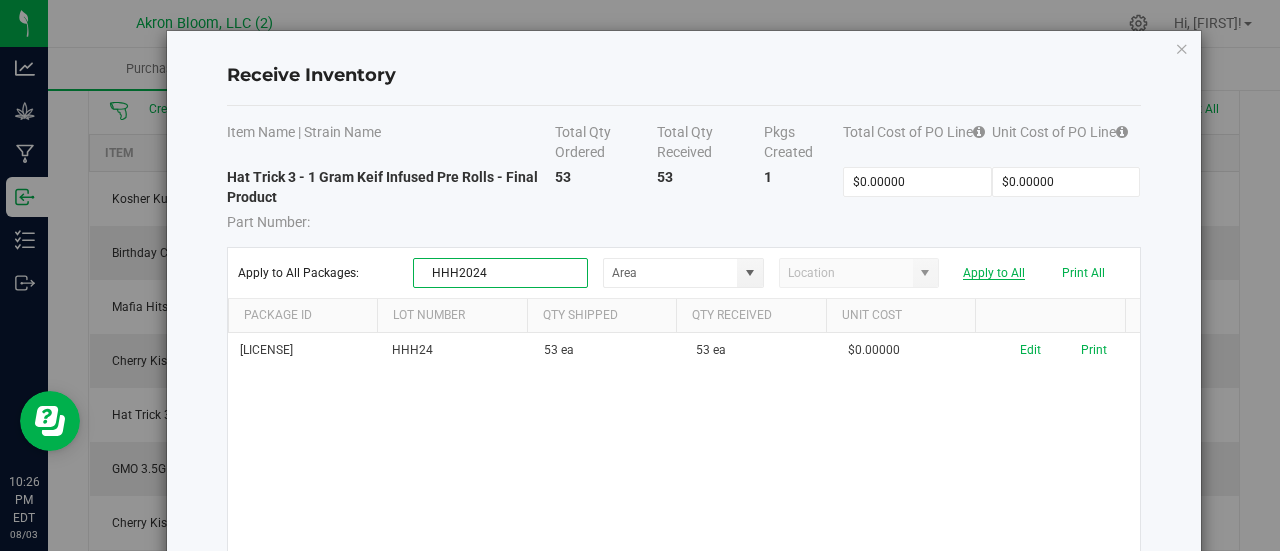 type on "HHH2024" 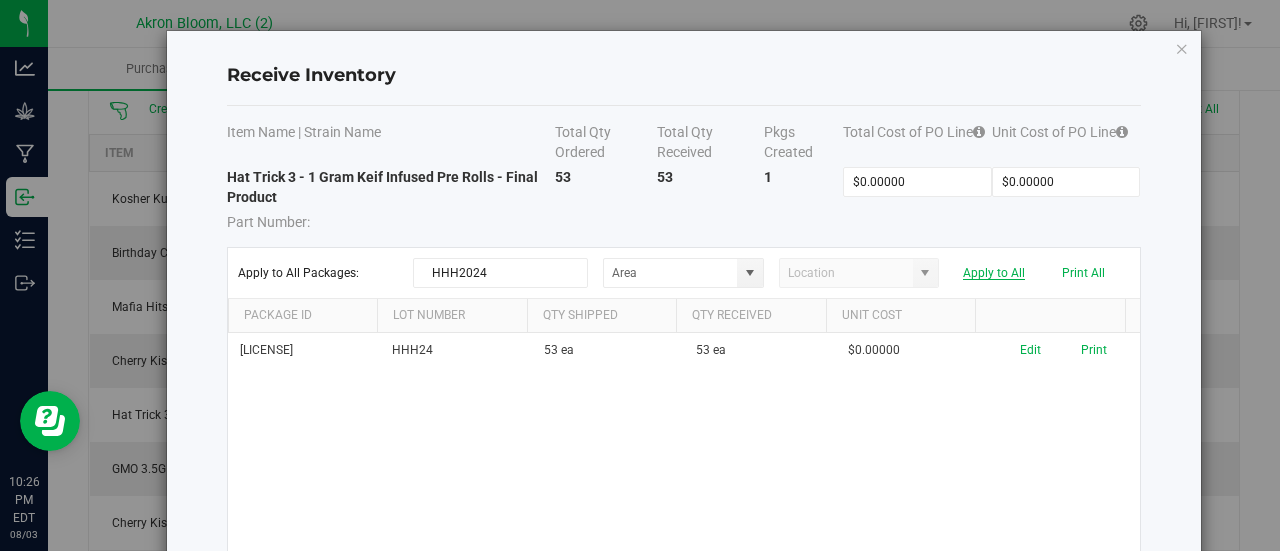 click on "Apply to All" at bounding box center [994, 273] 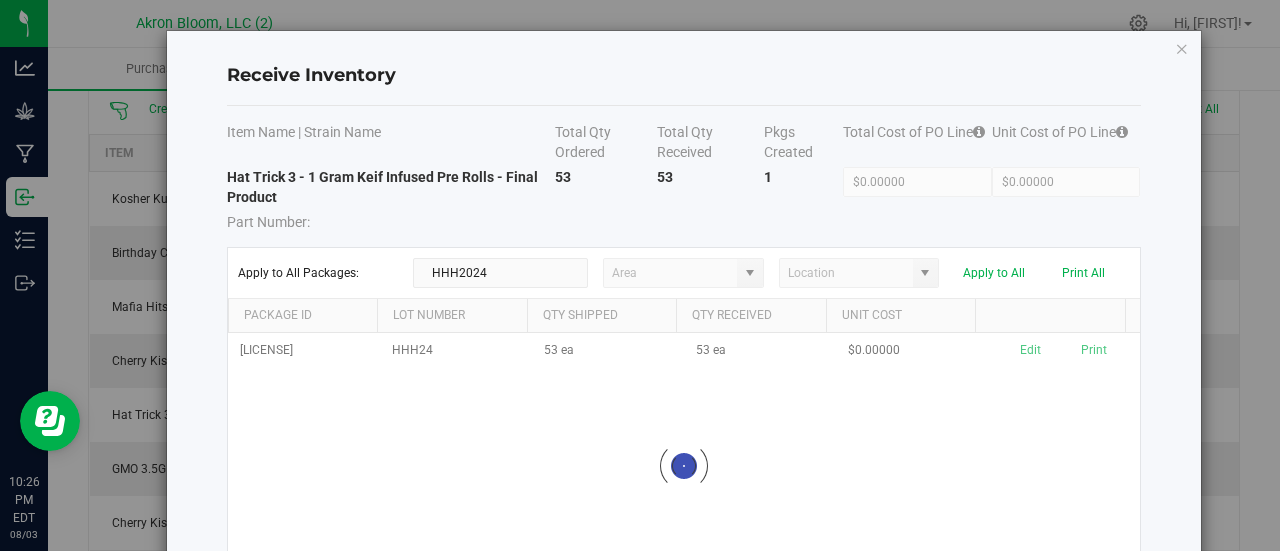 type 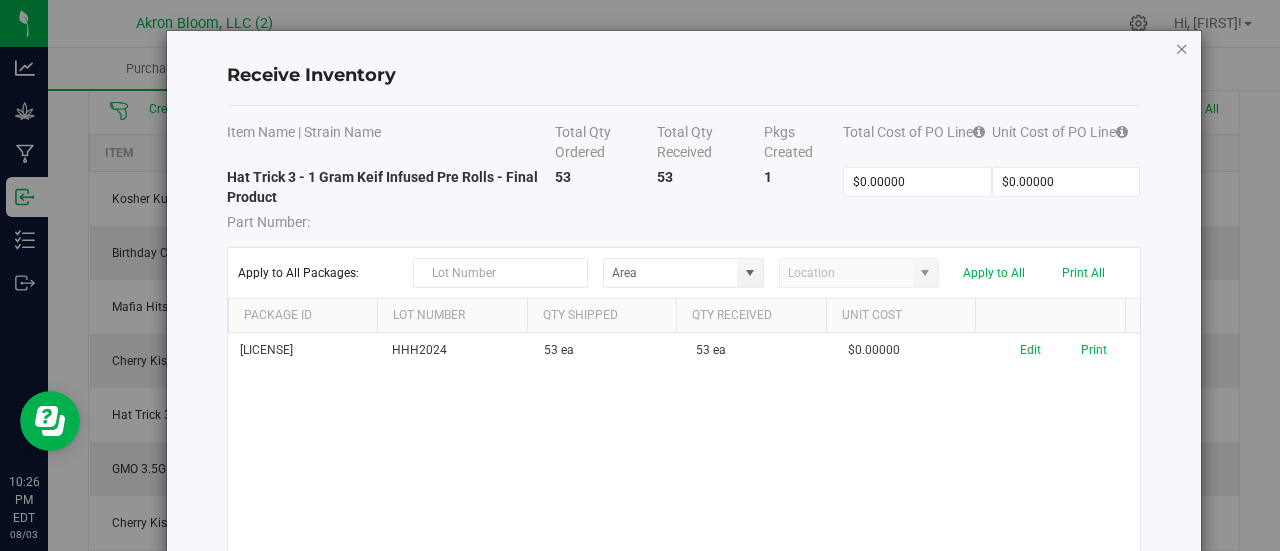 click at bounding box center [1182, 48] 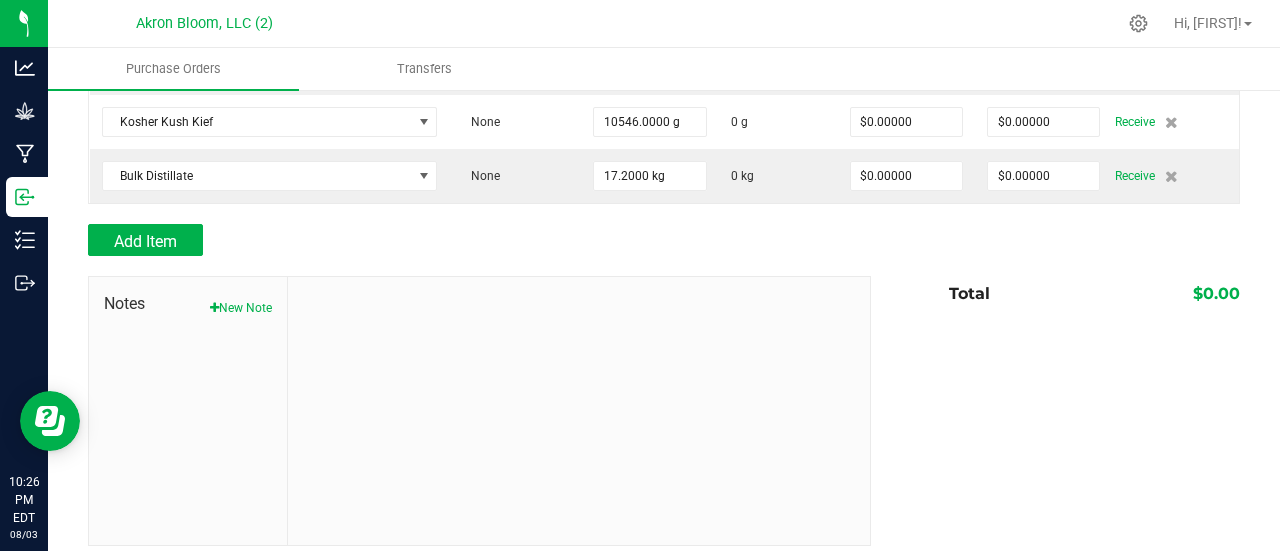 scroll, scrollTop: 716, scrollLeft: 0, axis: vertical 